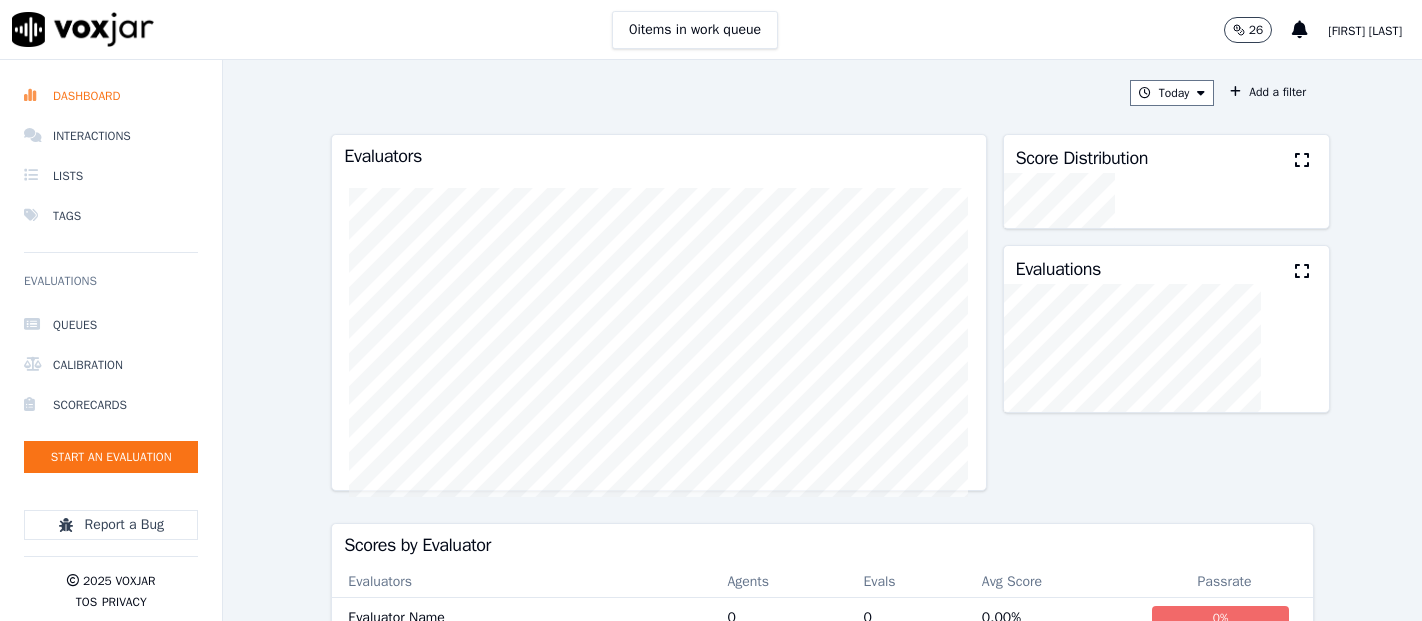 scroll, scrollTop: 0, scrollLeft: 0, axis: both 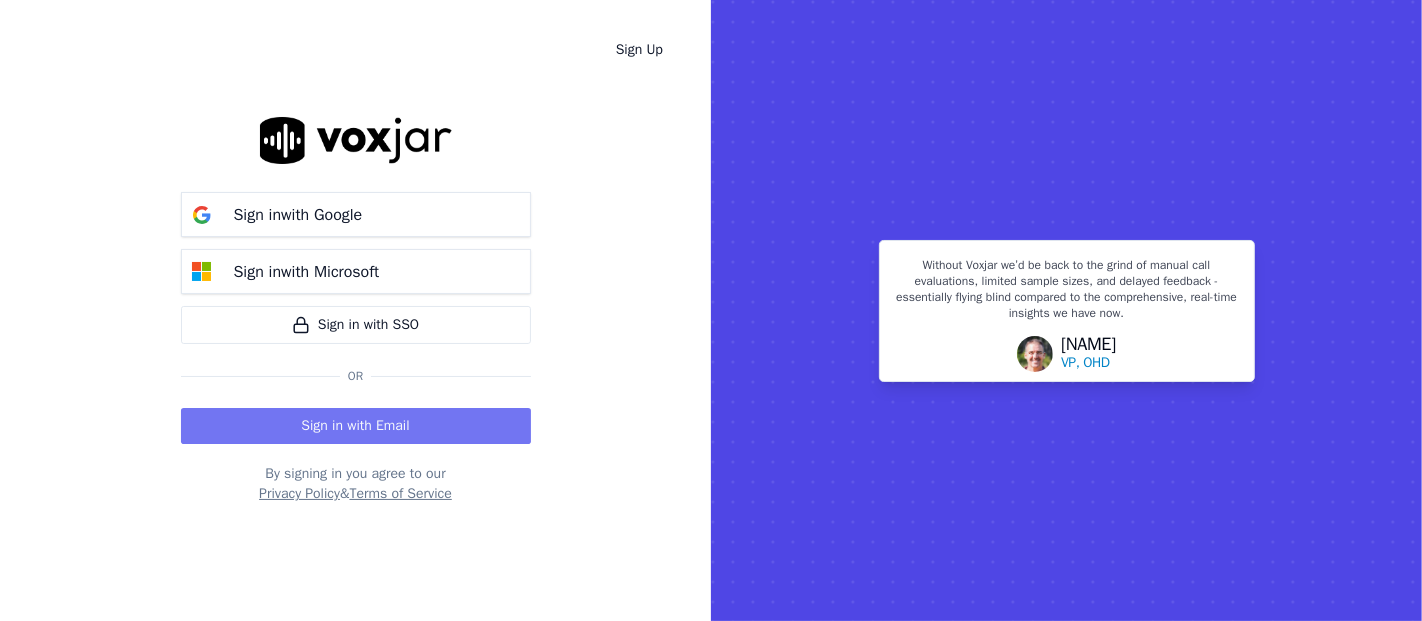 click on "Sign in with Email" at bounding box center [356, 426] 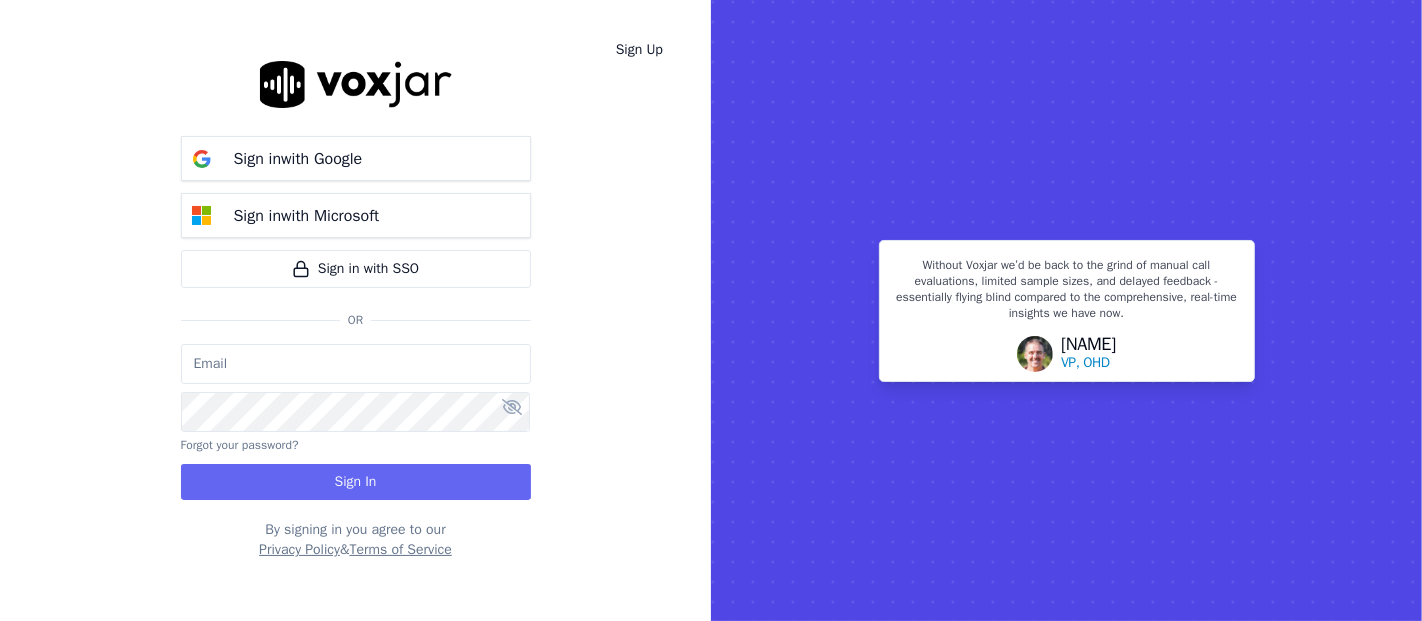 type on "[EMAIL]" 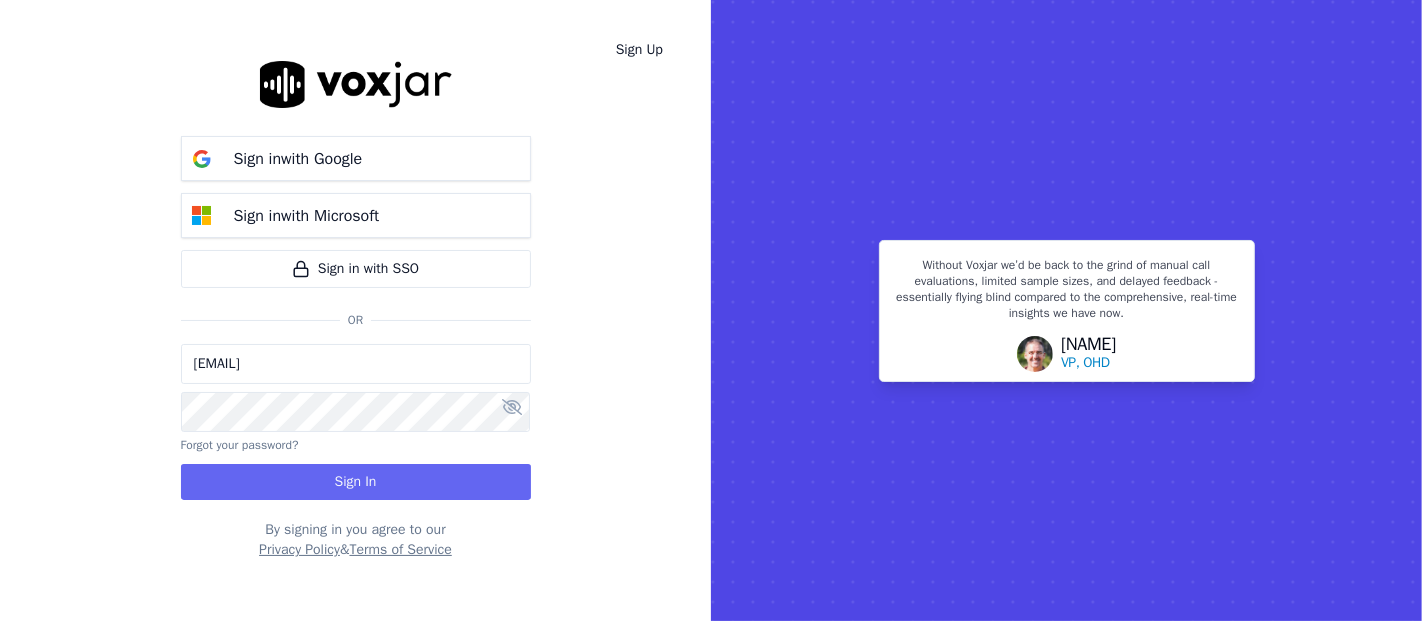 click on "Sign In" at bounding box center [356, 482] 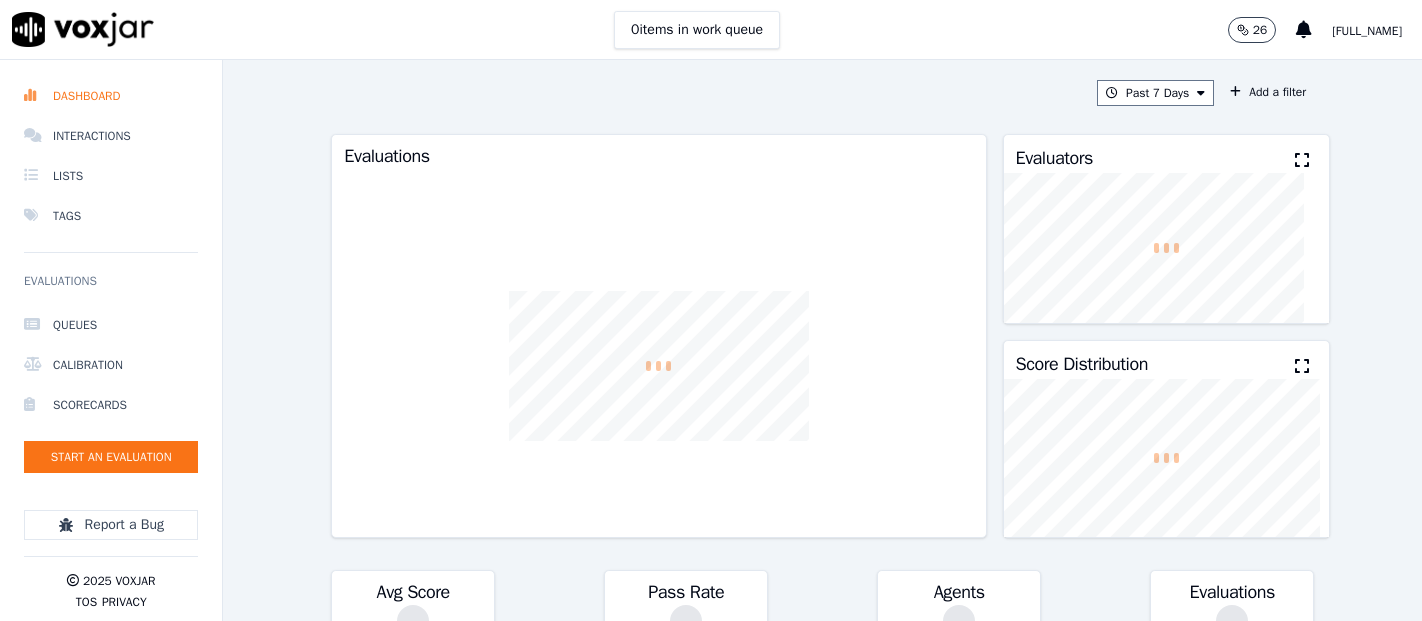 scroll, scrollTop: 0, scrollLeft: 0, axis: both 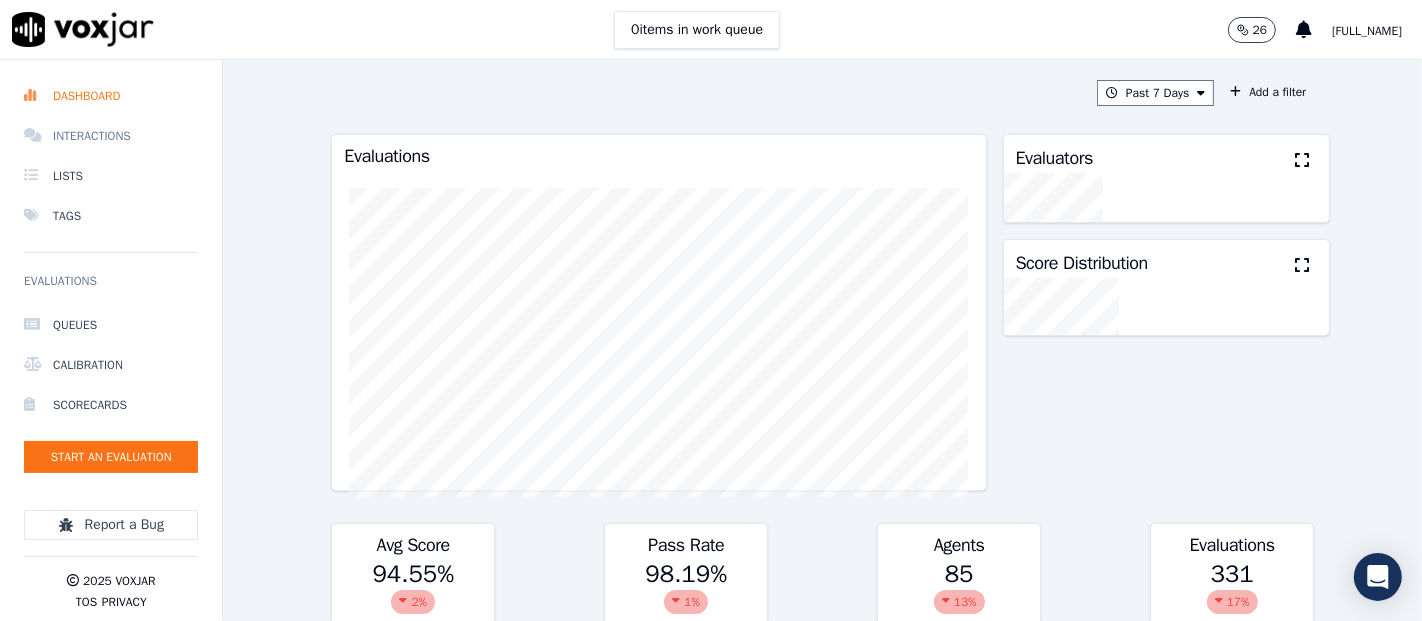 click on "Interactions" at bounding box center [111, 136] 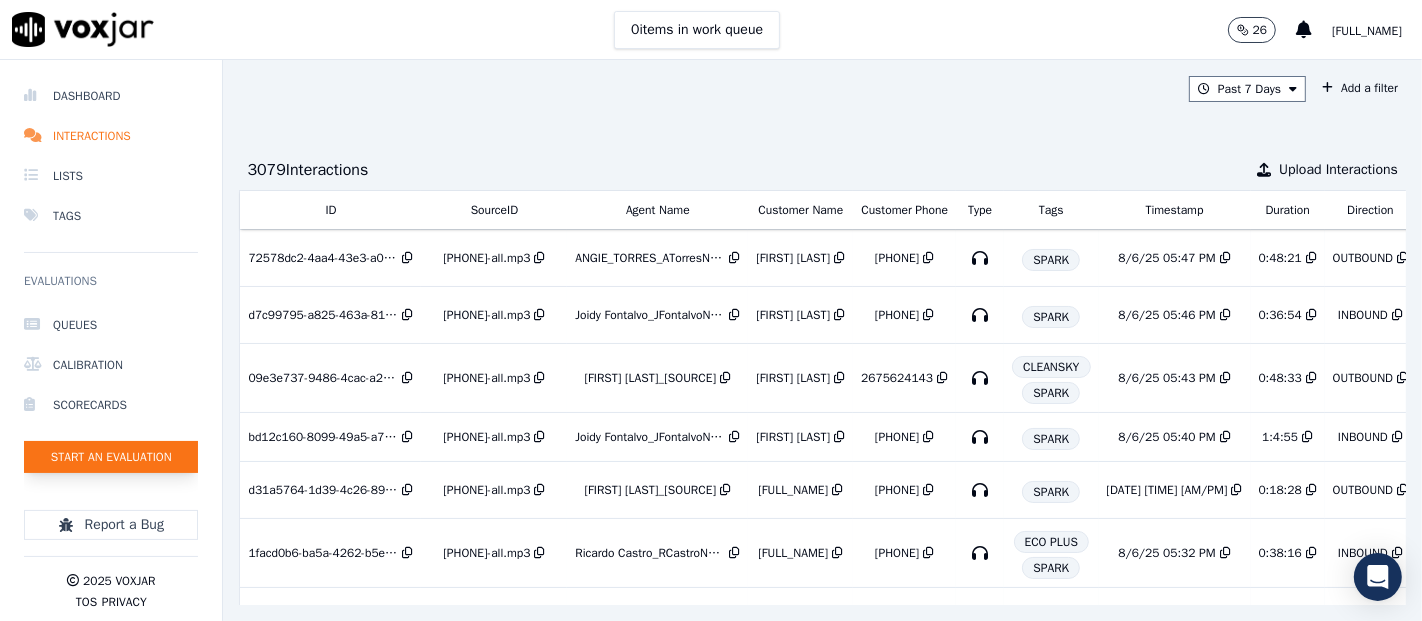 click on "Start an Evaluation" 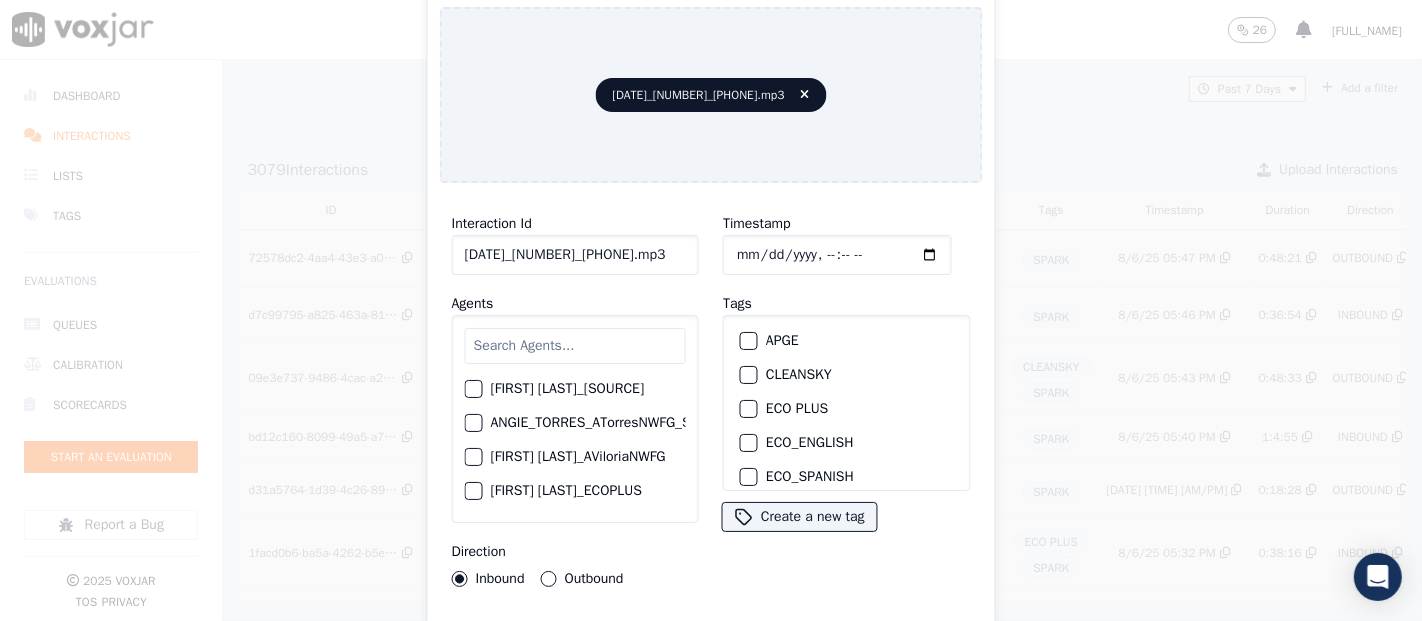 click on "[DATE]_[NUMBER]_[PHONE].mp3" 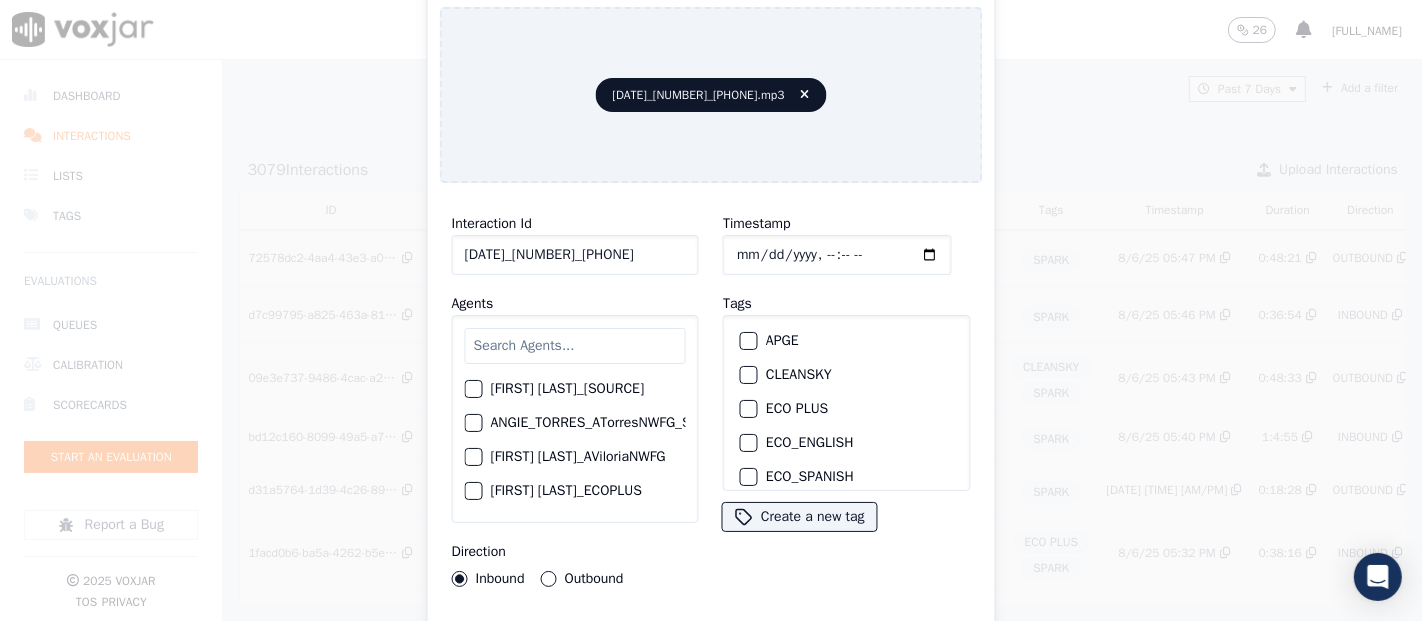 scroll, scrollTop: 0, scrollLeft: 16, axis: horizontal 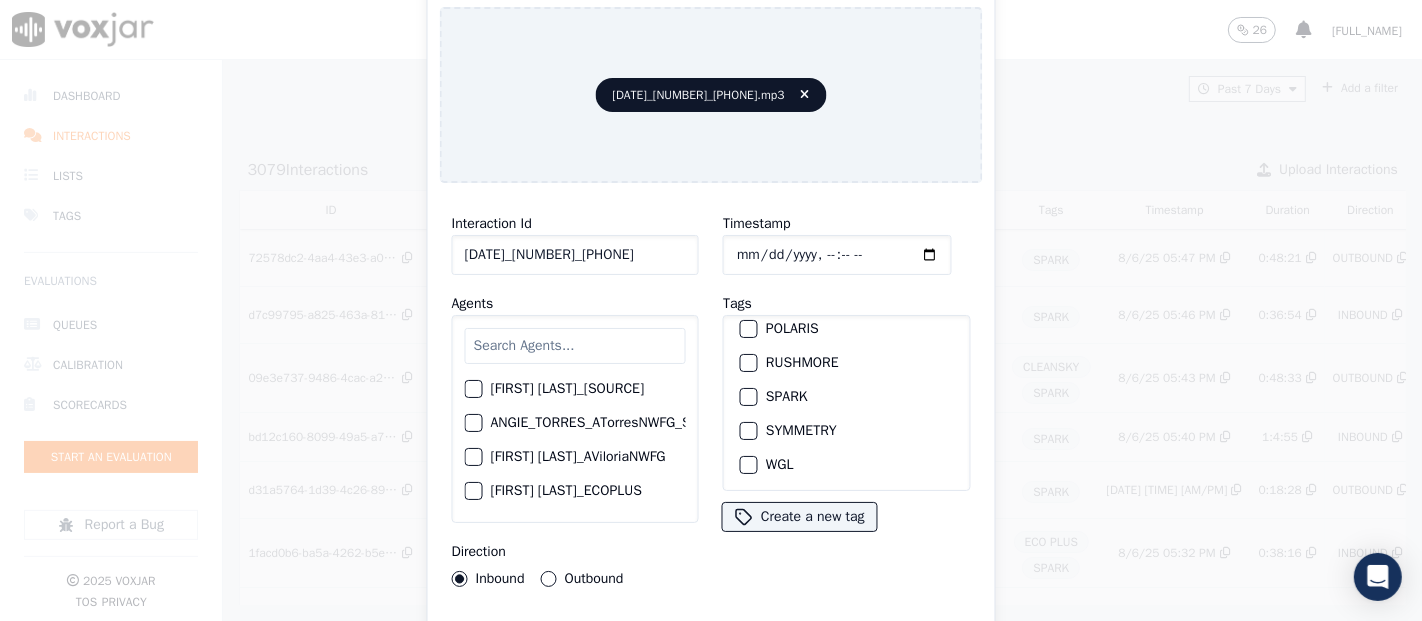 type on "[DATE]_[NUMBER]_[PHONE]" 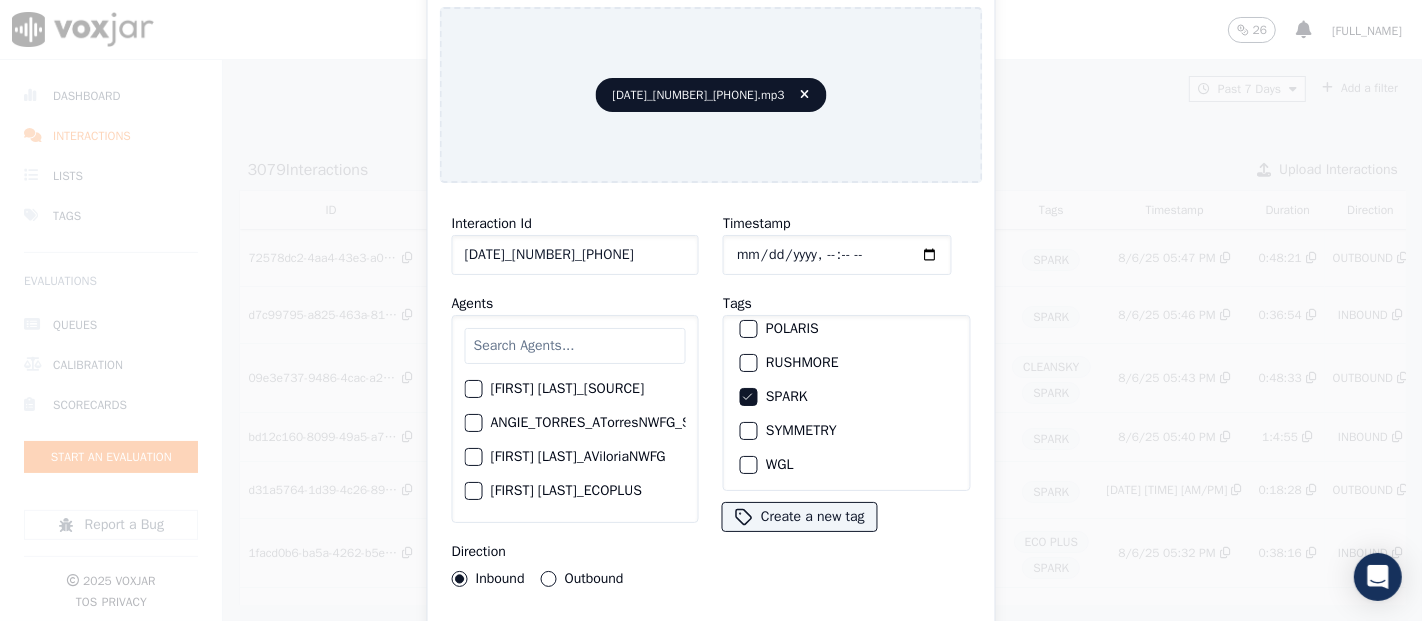 click on "Upload interaction to start evaluation" at bounding box center [711, 641] 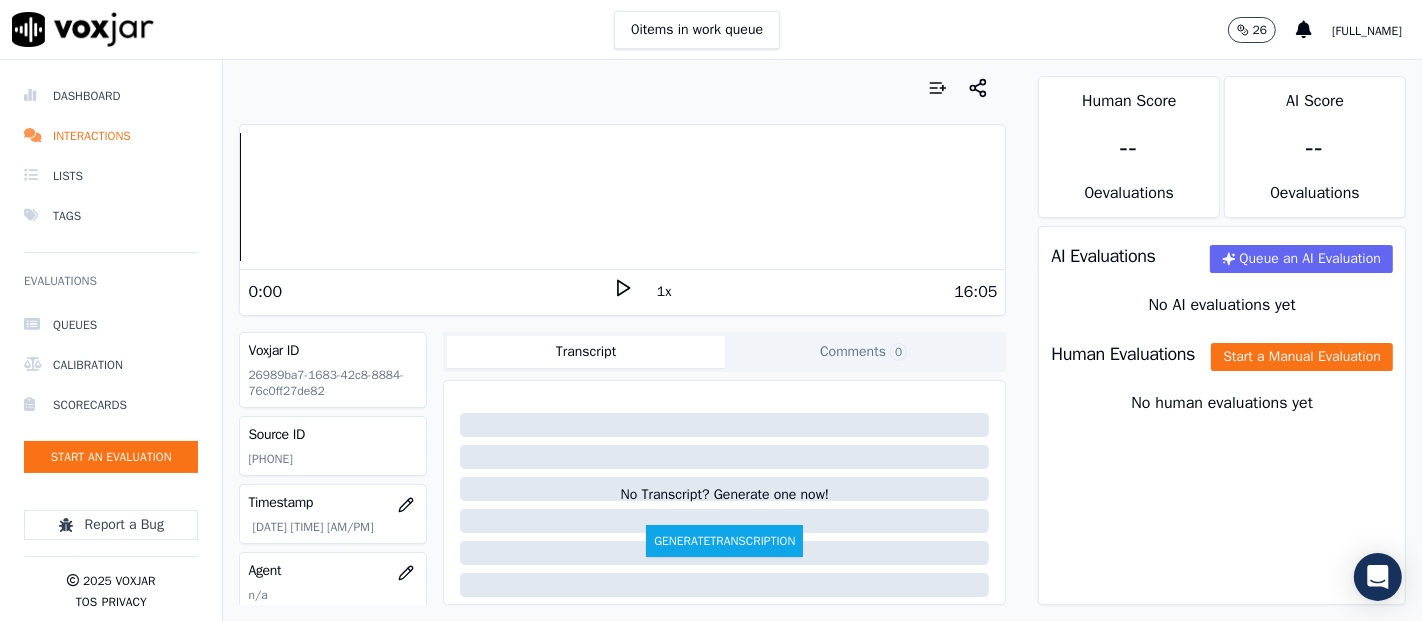 scroll, scrollTop: 0, scrollLeft: 0, axis: both 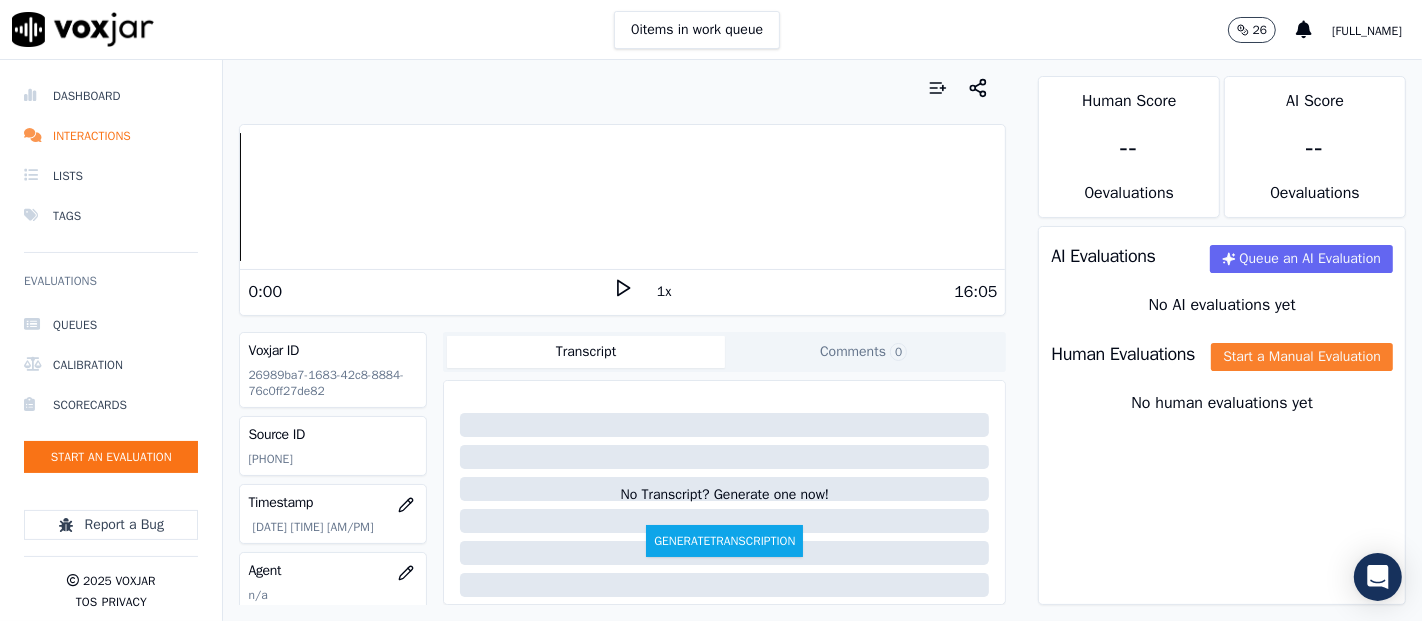 click on "Start a Manual Evaluation" 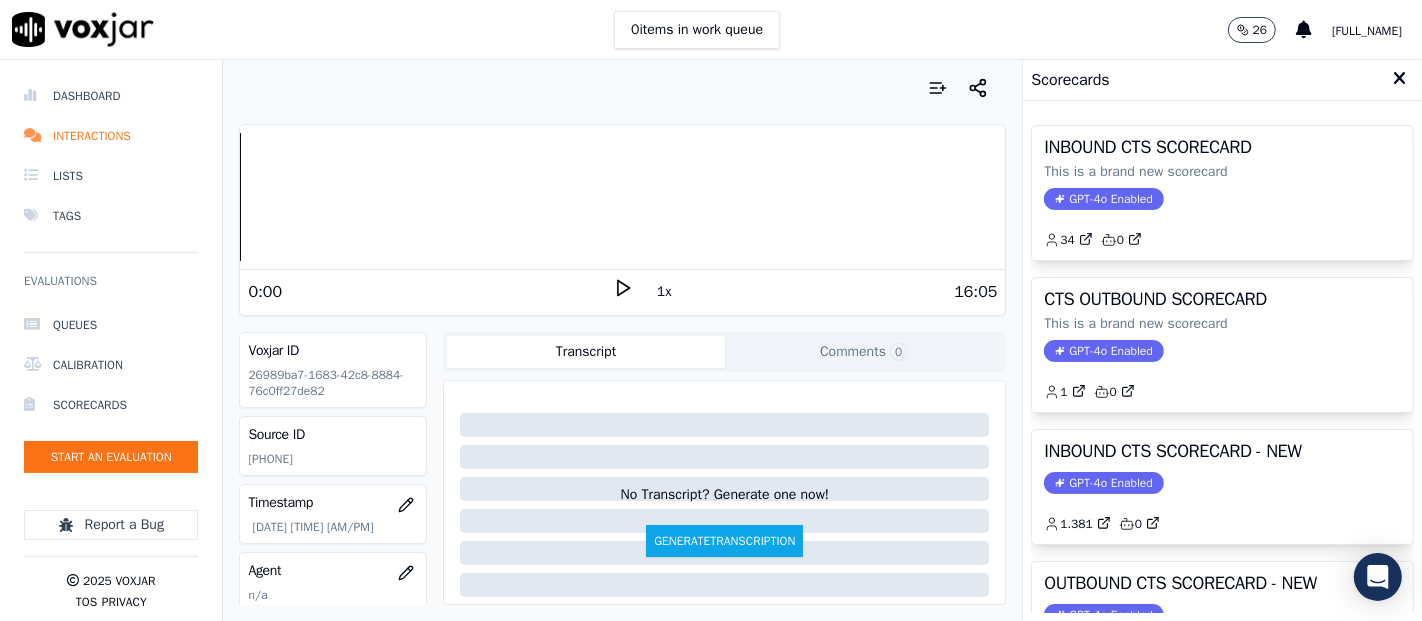 click 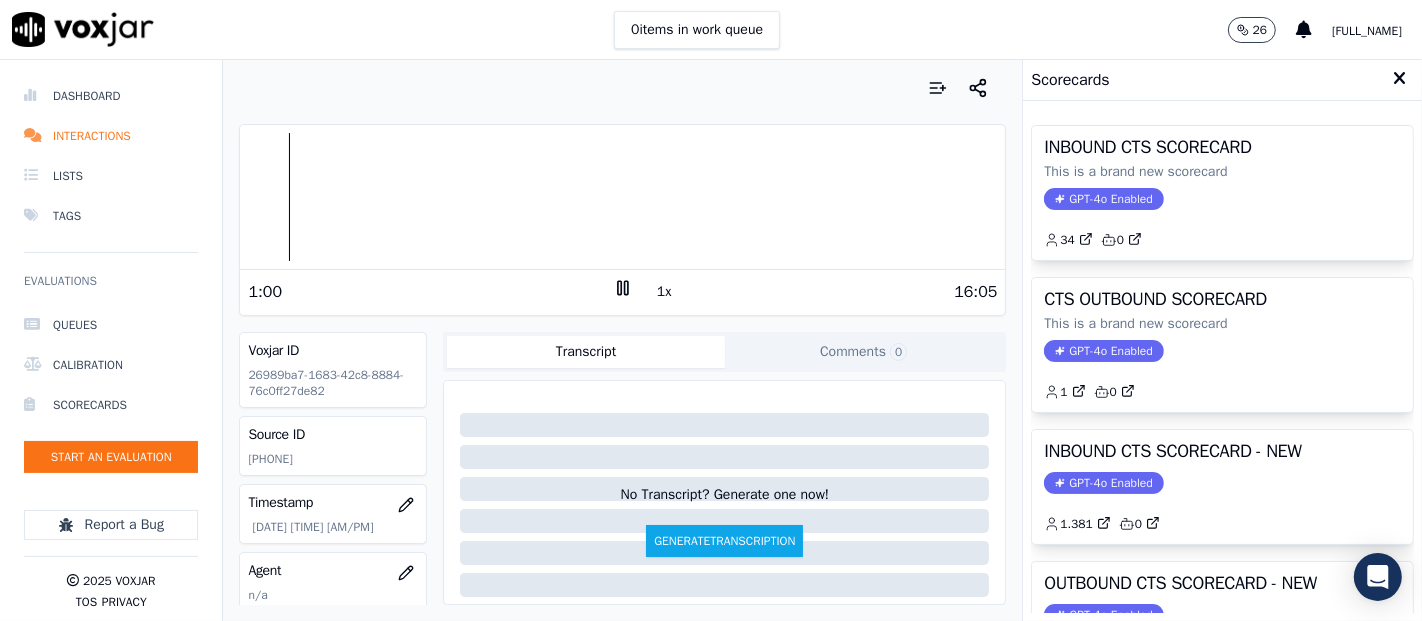 click on "Your browser does not support the audio element.   1:00     1x   16:05   Voxjar ID   [UUID]   Source ID   [NUMBER]   Timestamp
08/06/2025 07:11 pm     Agent
n/a     Customer Name     n/a     Customer Phone     n/a     Tags
SPARK     Source     manualUpload   Type     AUDIO       Transcript   Comments  0   No Transcript? Generate one now!   Generate  Transcription         Add Comment" at bounding box center [622, 340] 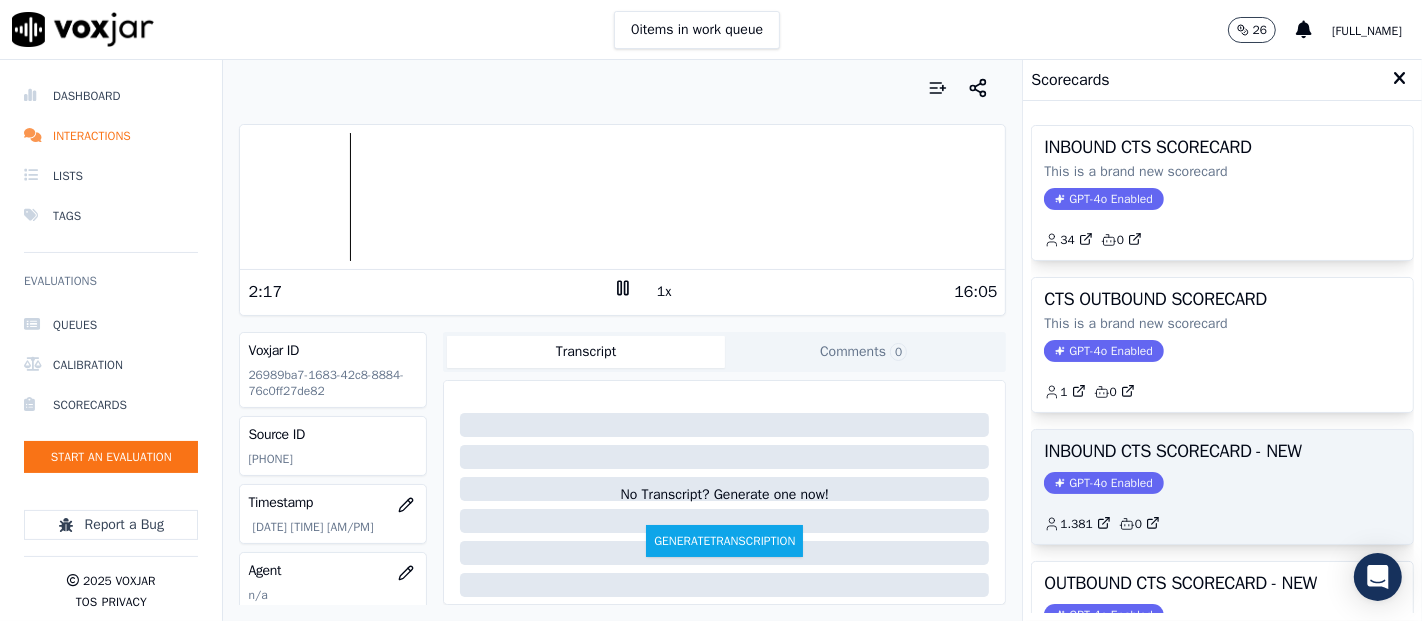 click on "GPT-4o Enabled" 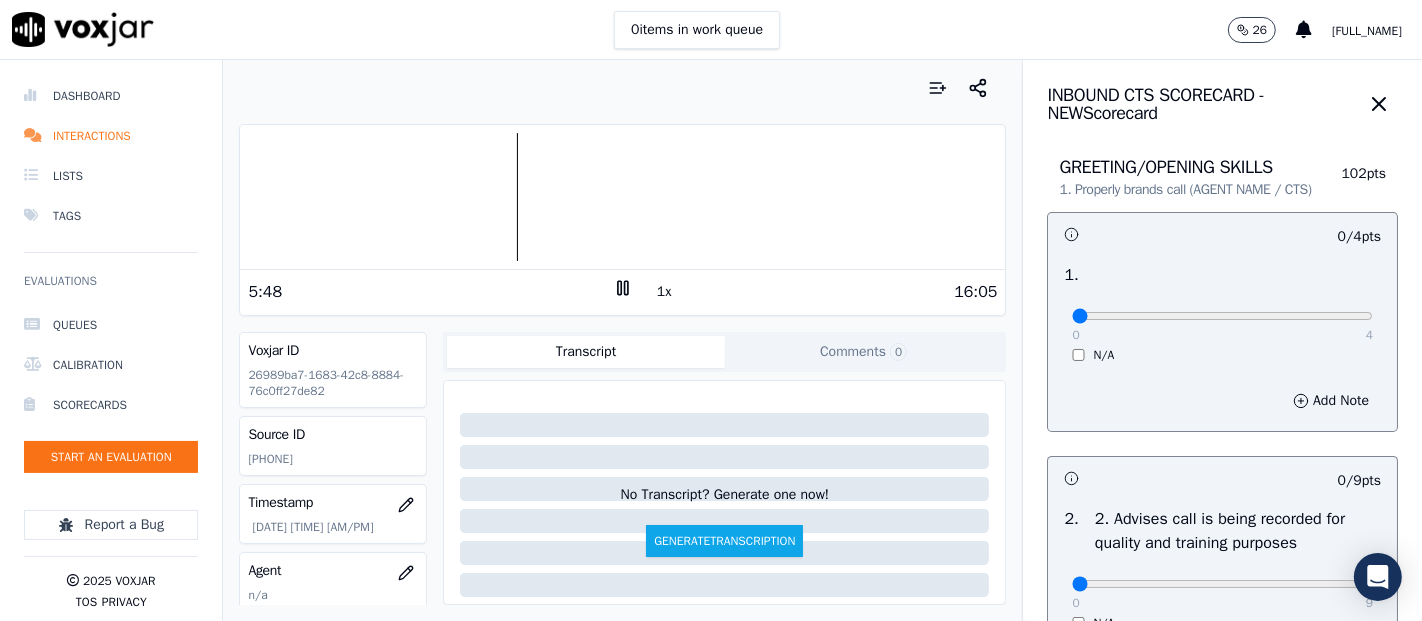 click 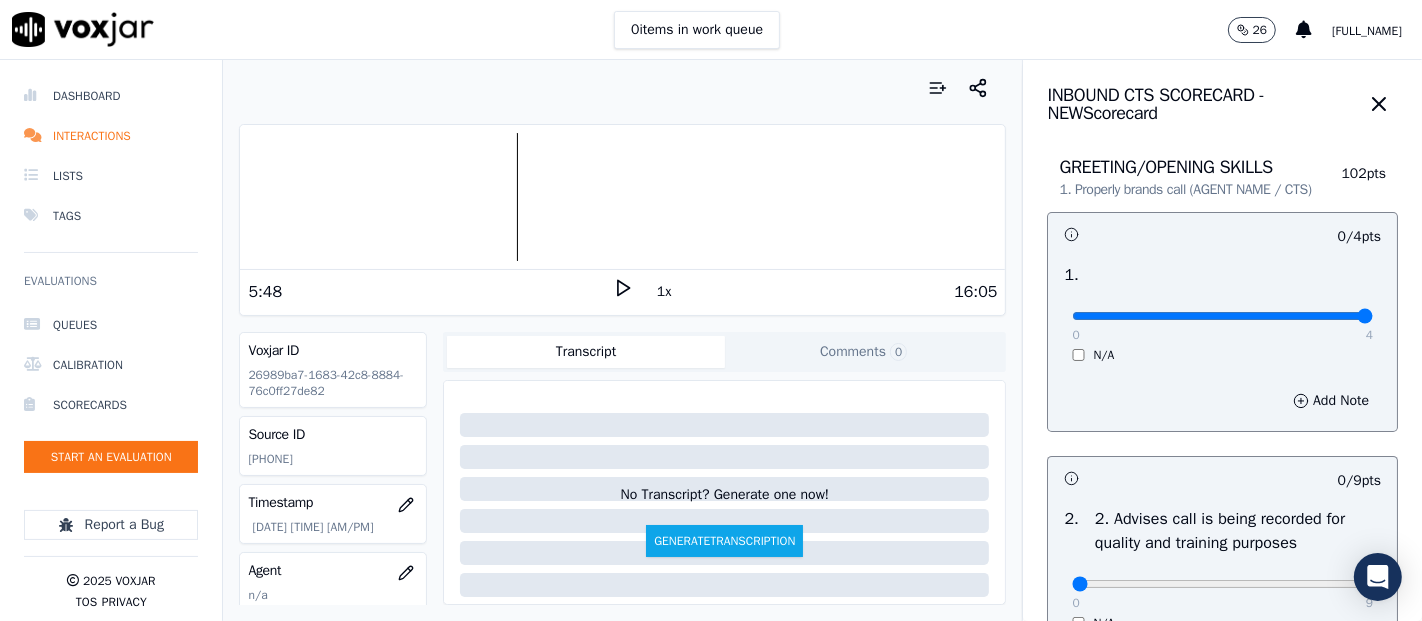 type on "4" 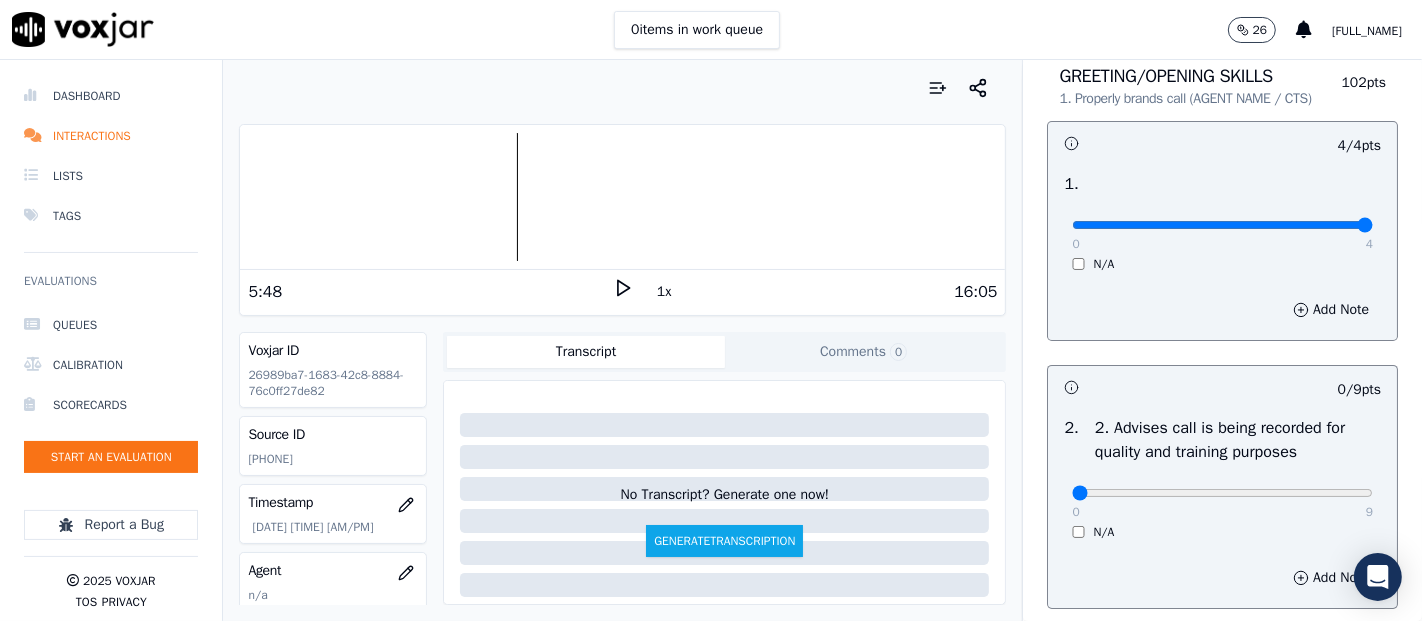 scroll, scrollTop: 222, scrollLeft: 0, axis: vertical 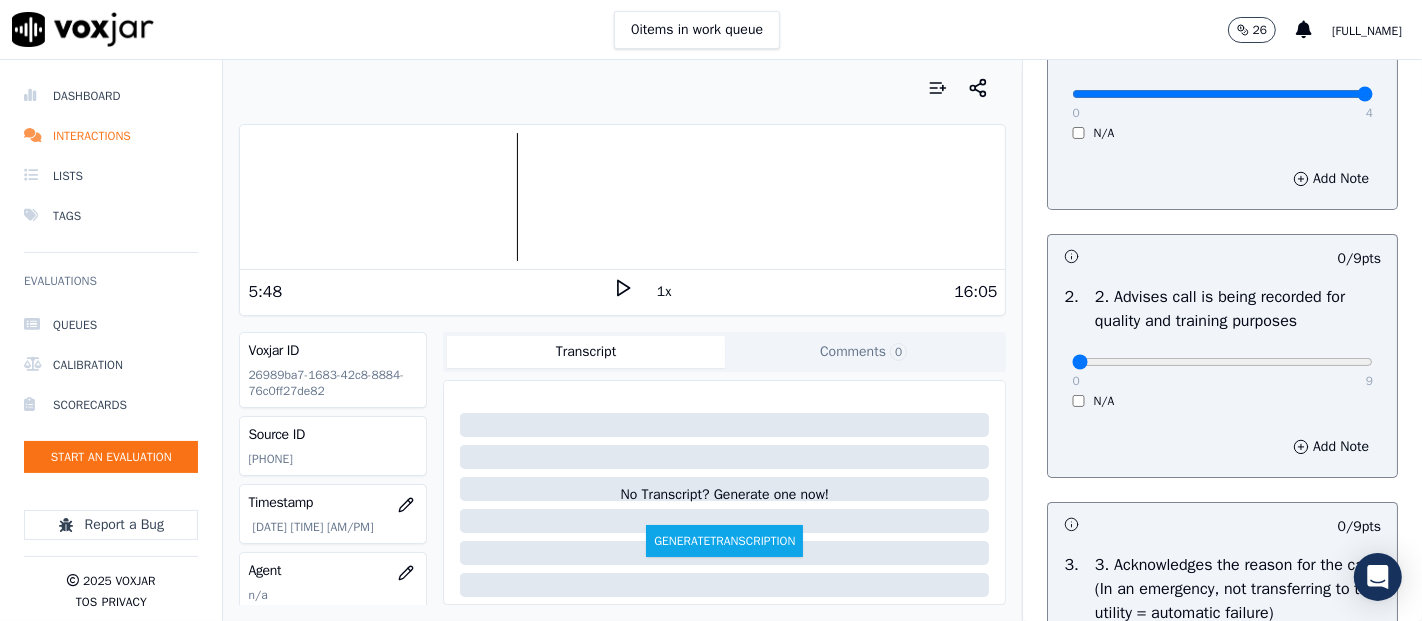 drag, startPoint x: 1304, startPoint y: 369, endPoint x: 1307, endPoint y: 383, distance: 14.3178215 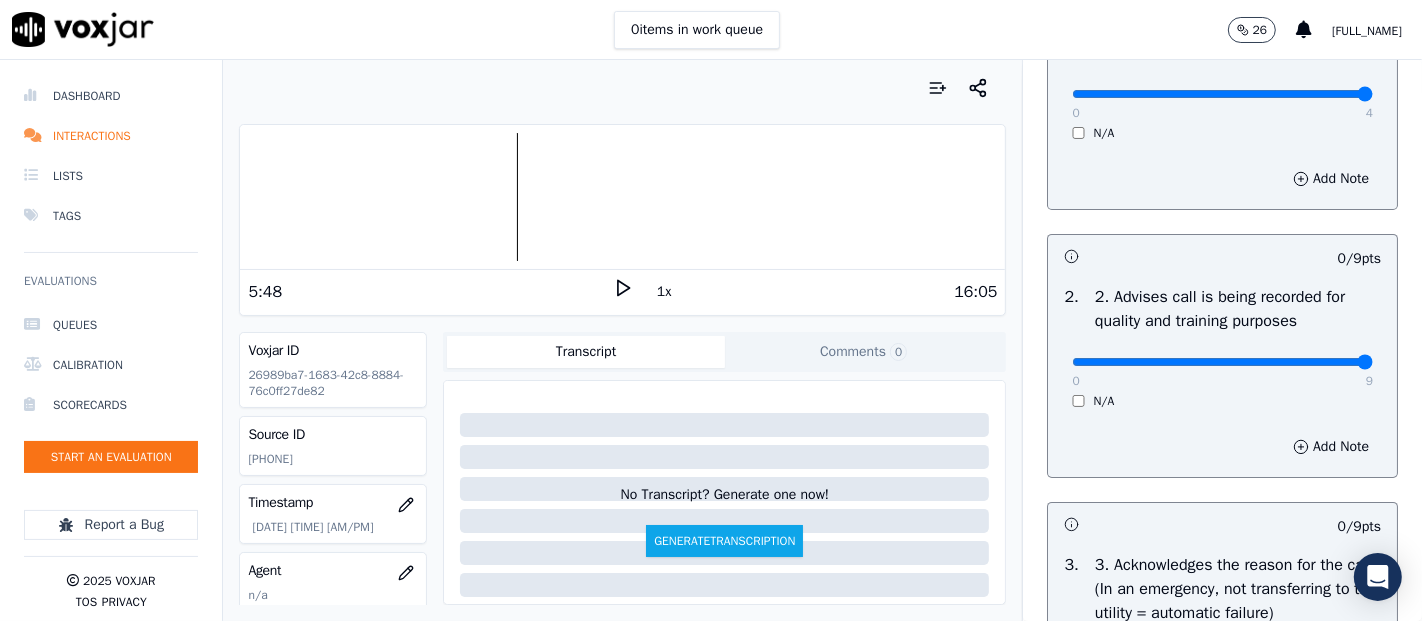type on "9" 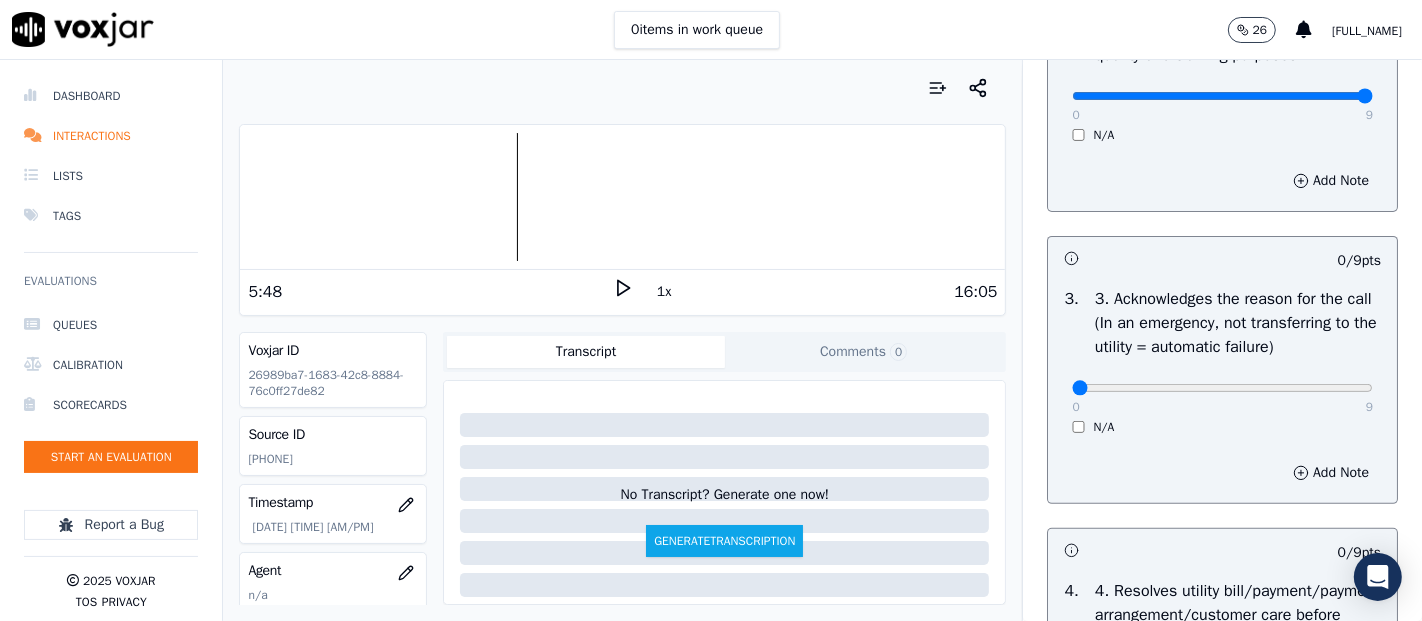 scroll, scrollTop: 555, scrollLeft: 0, axis: vertical 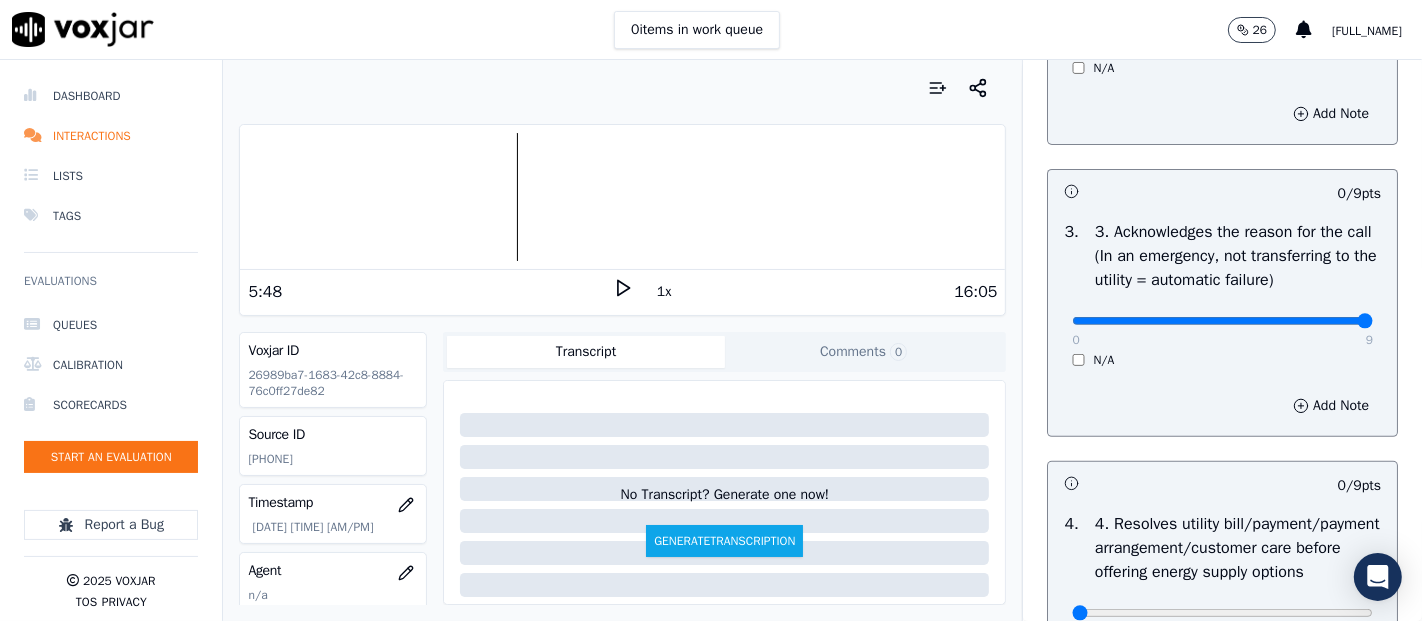 type on "9" 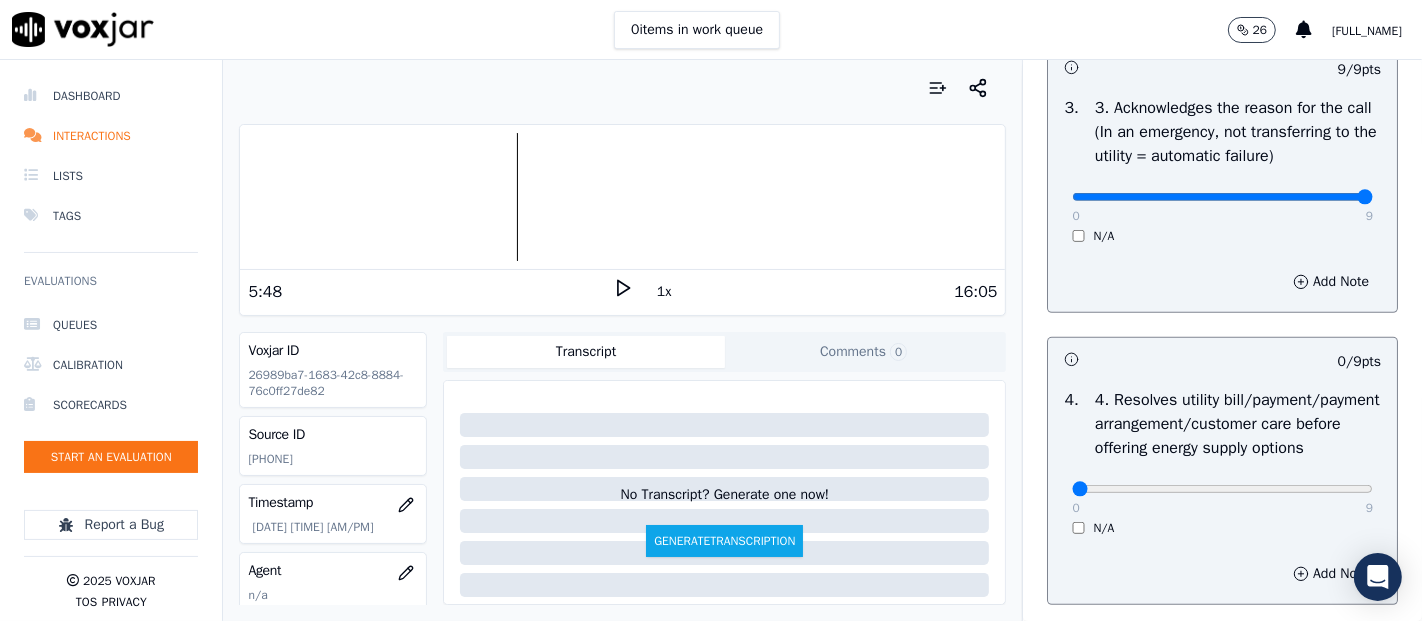 scroll, scrollTop: 777, scrollLeft: 0, axis: vertical 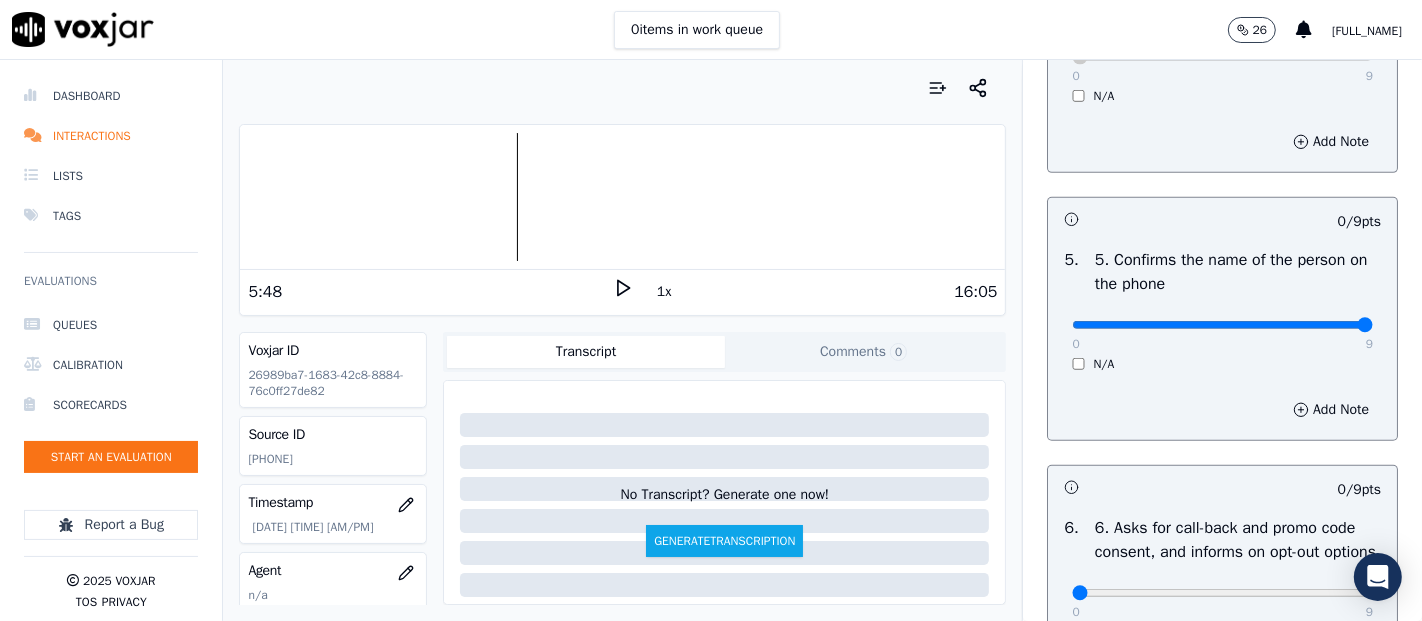 type on "9" 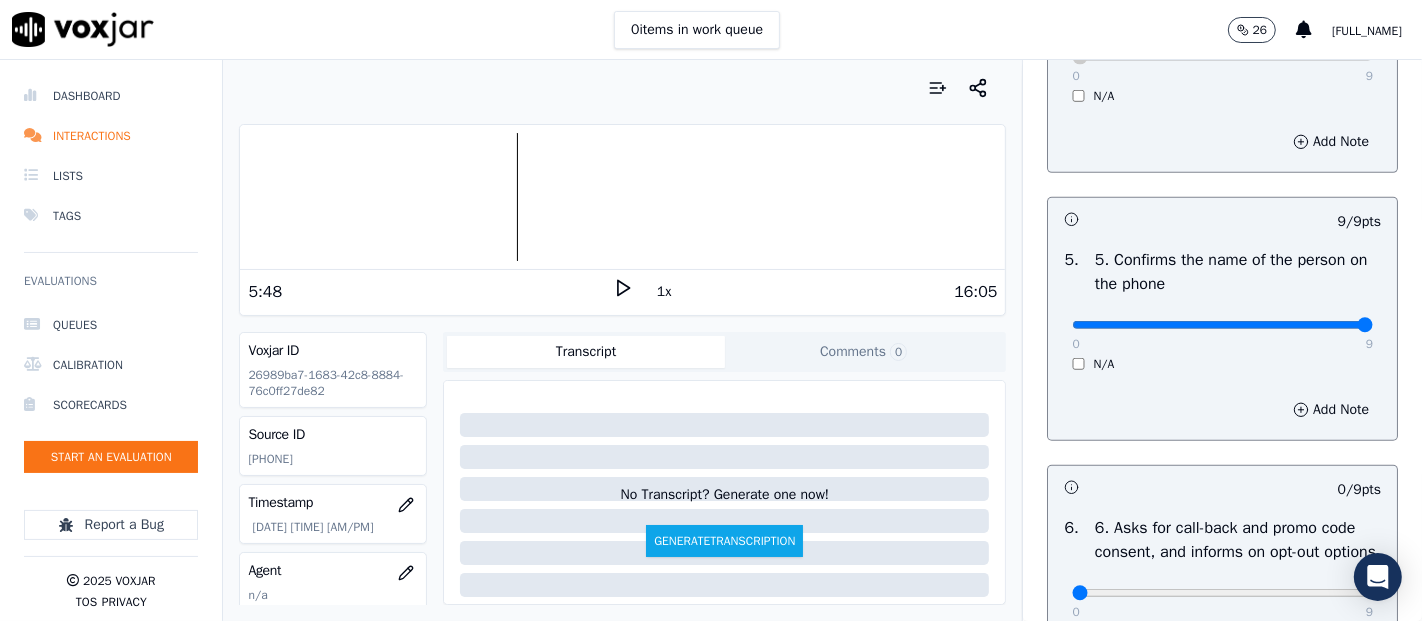 scroll, scrollTop: 1333, scrollLeft: 0, axis: vertical 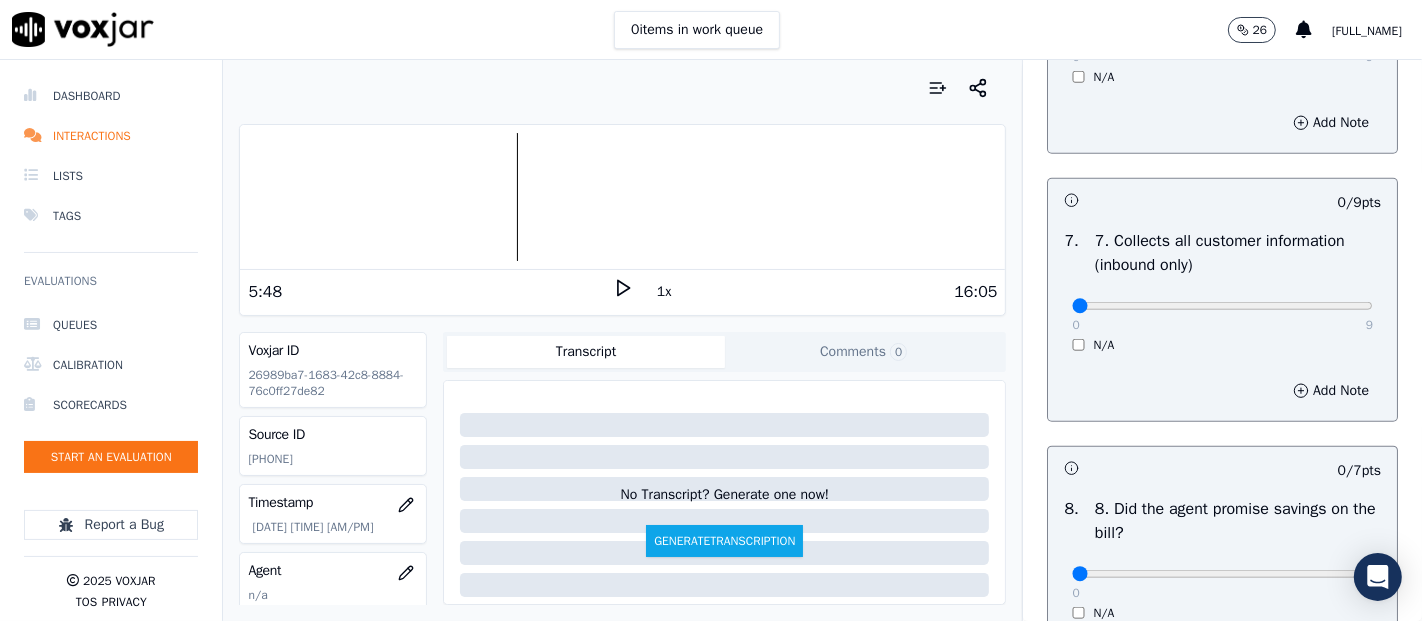 click on "0   9     N/A" at bounding box center [1222, 315] 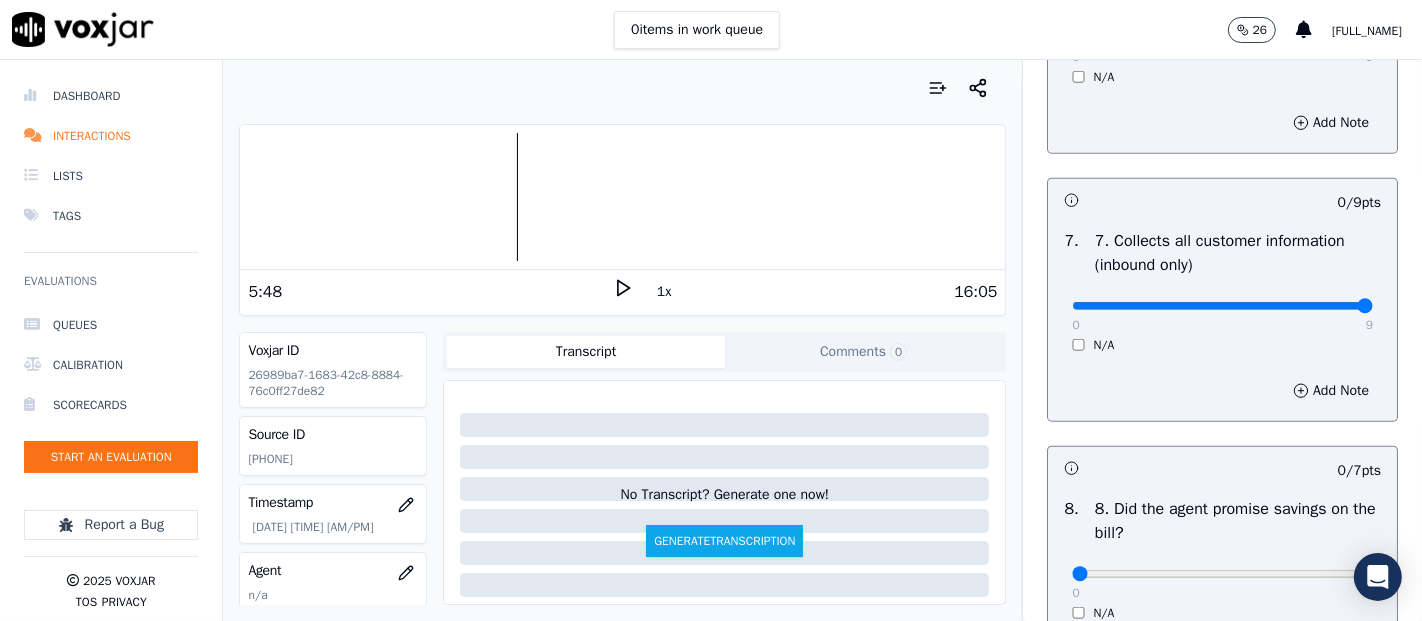 type on "9" 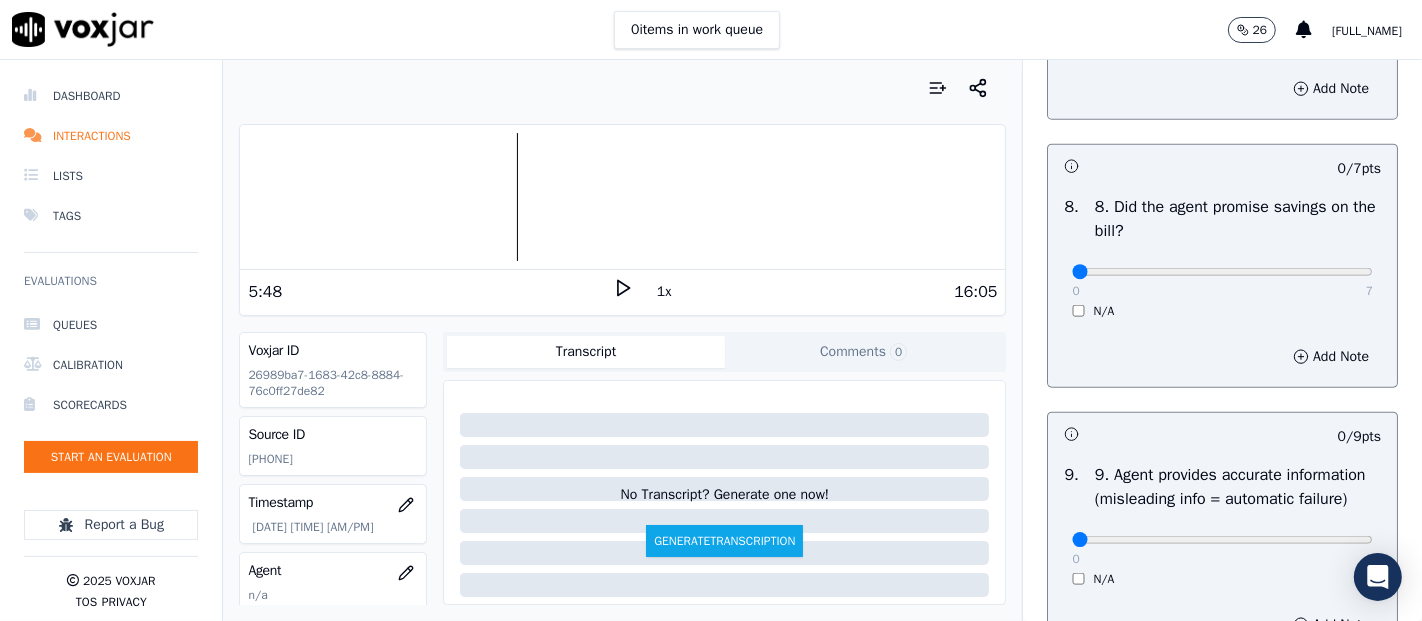 scroll, scrollTop: 2000, scrollLeft: 0, axis: vertical 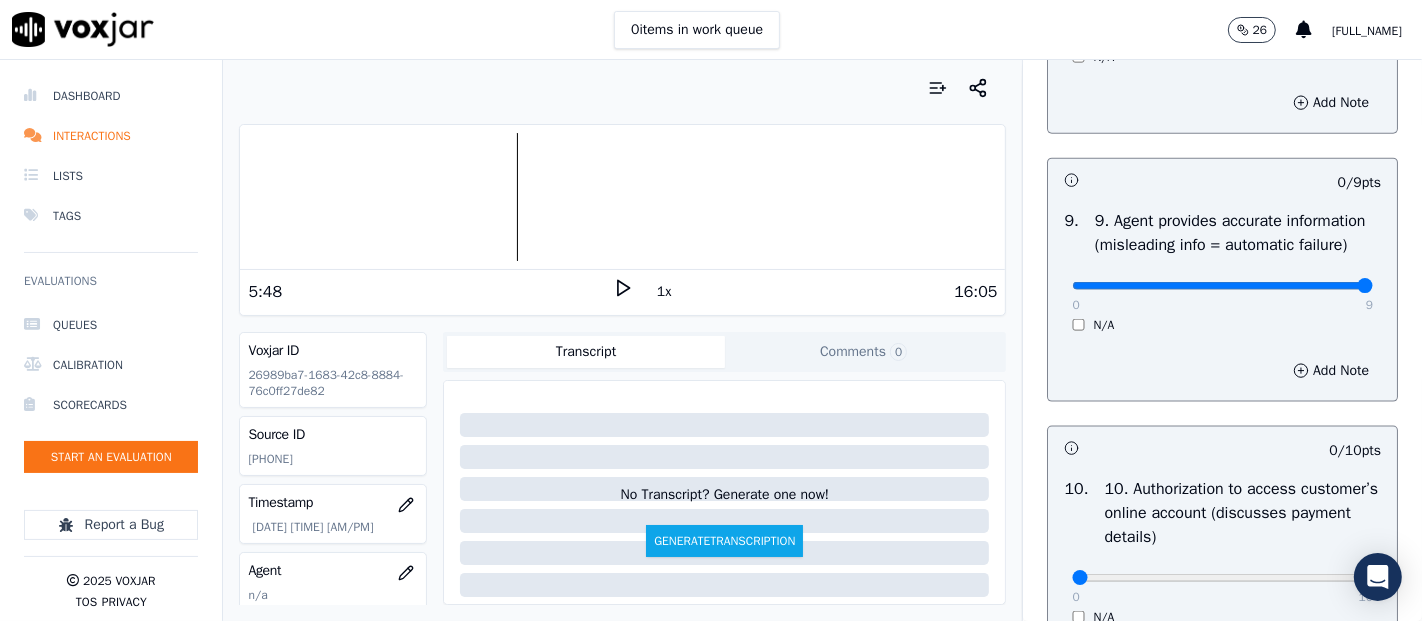 type on "9" 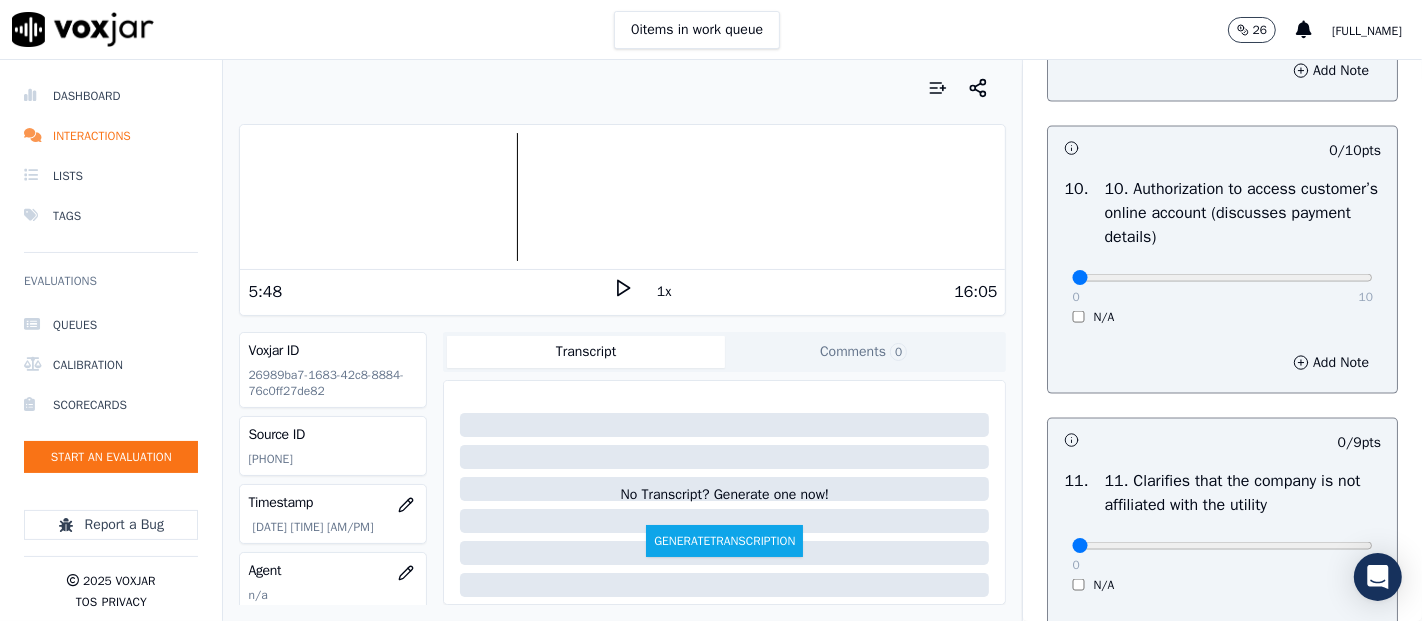 scroll, scrollTop: 2555, scrollLeft: 0, axis: vertical 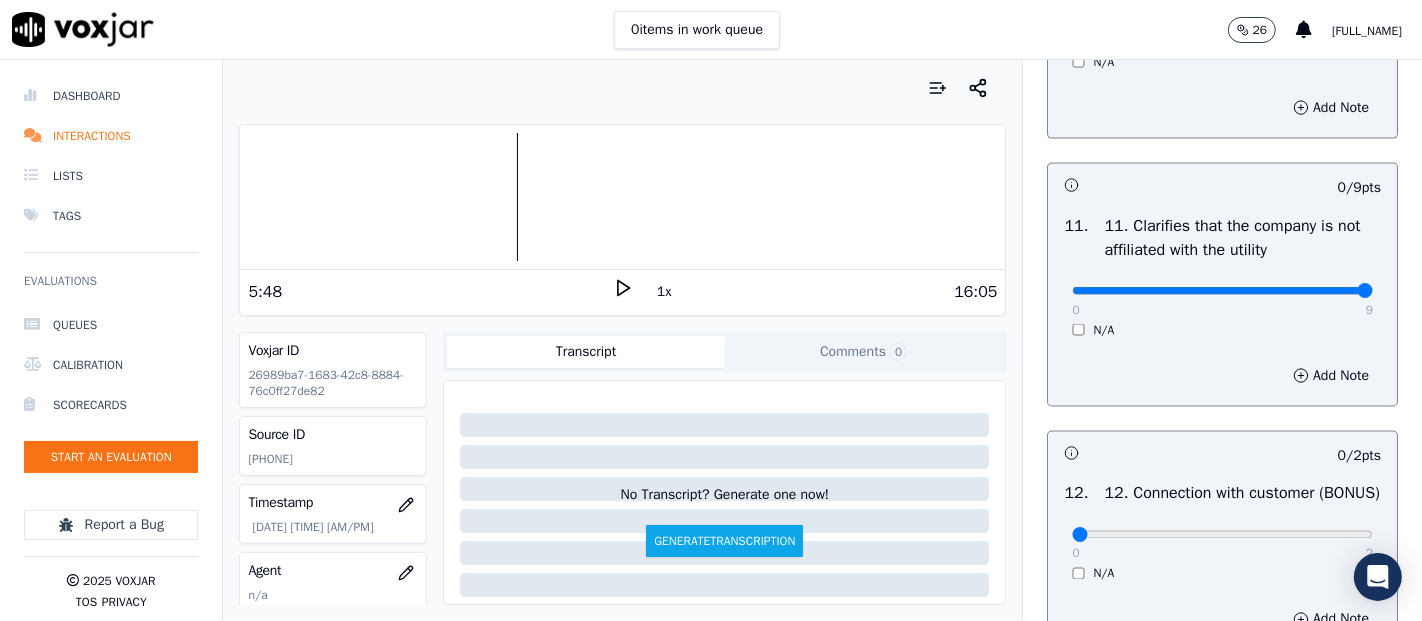 type on "9" 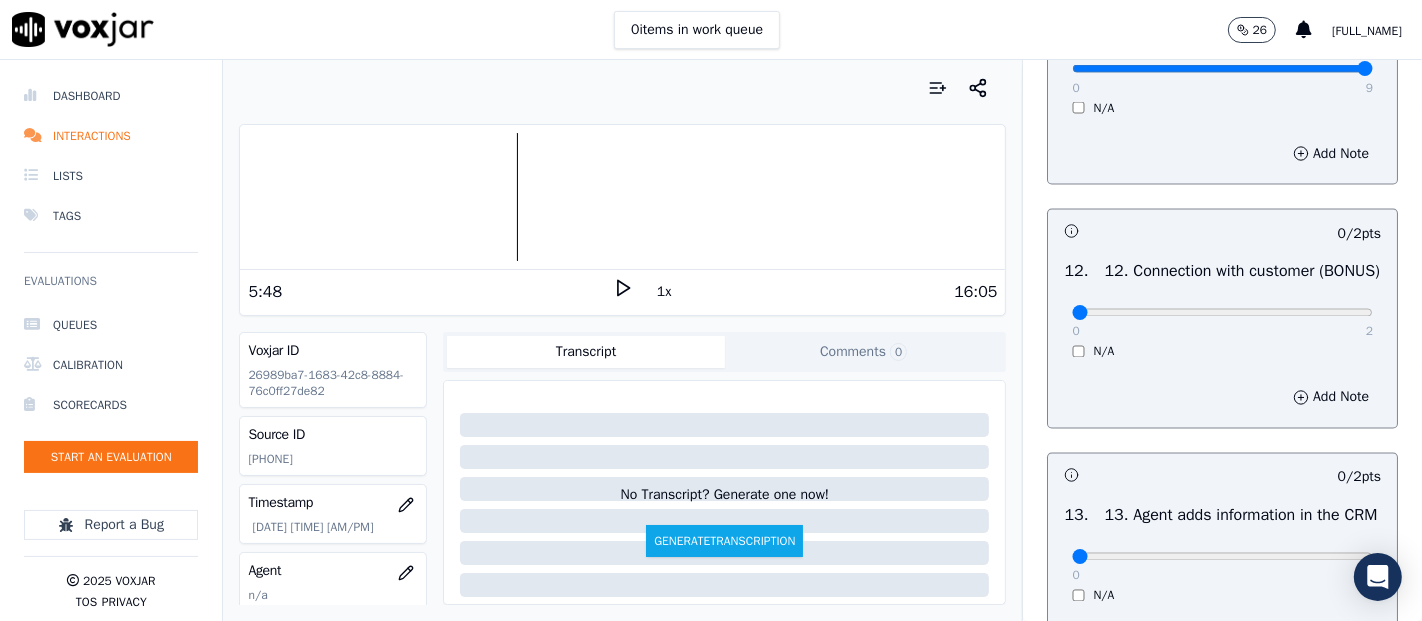 scroll, scrollTop: 3000, scrollLeft: 0, axis: vertical 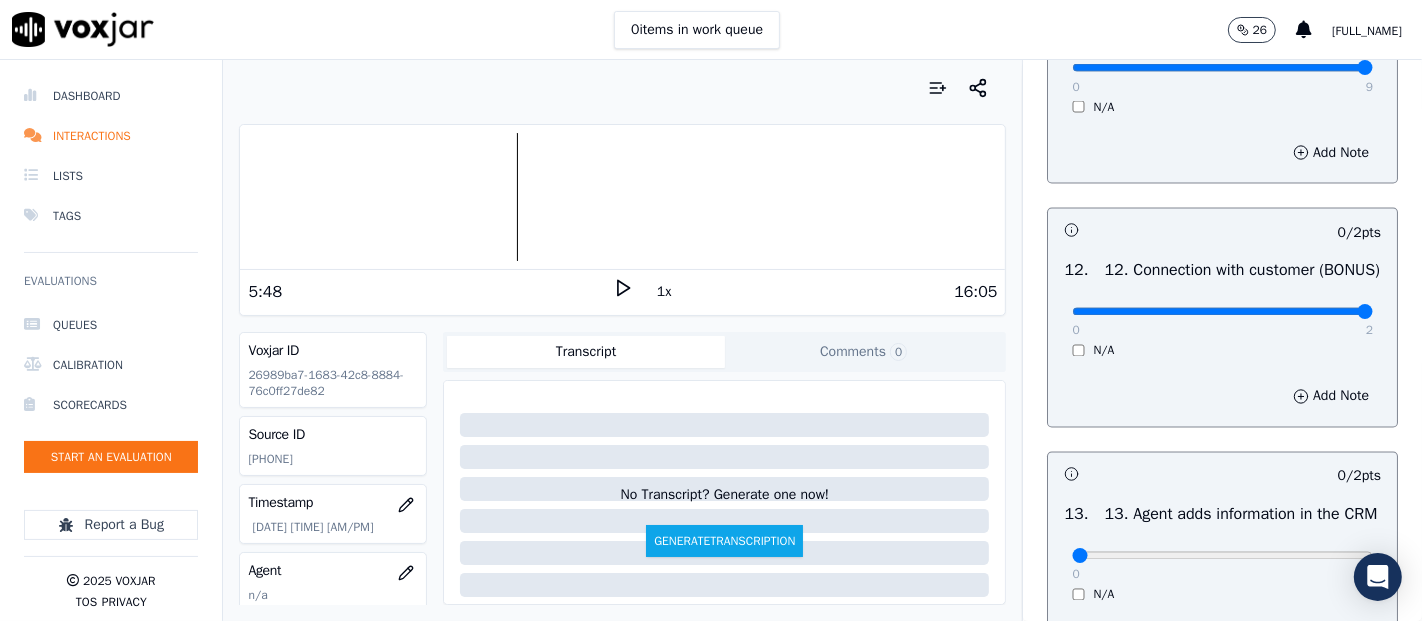 type on "2" 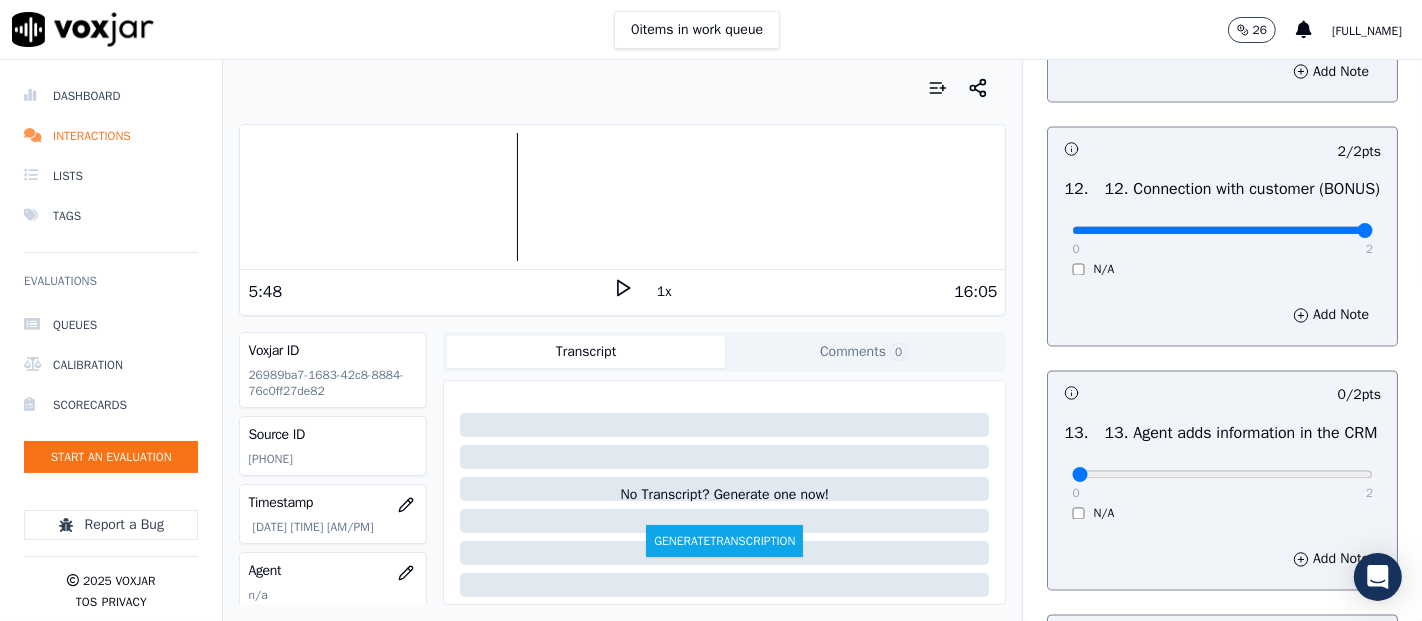scroll, scrollTop: 3222, scrollLeft: 0, axis: vertical 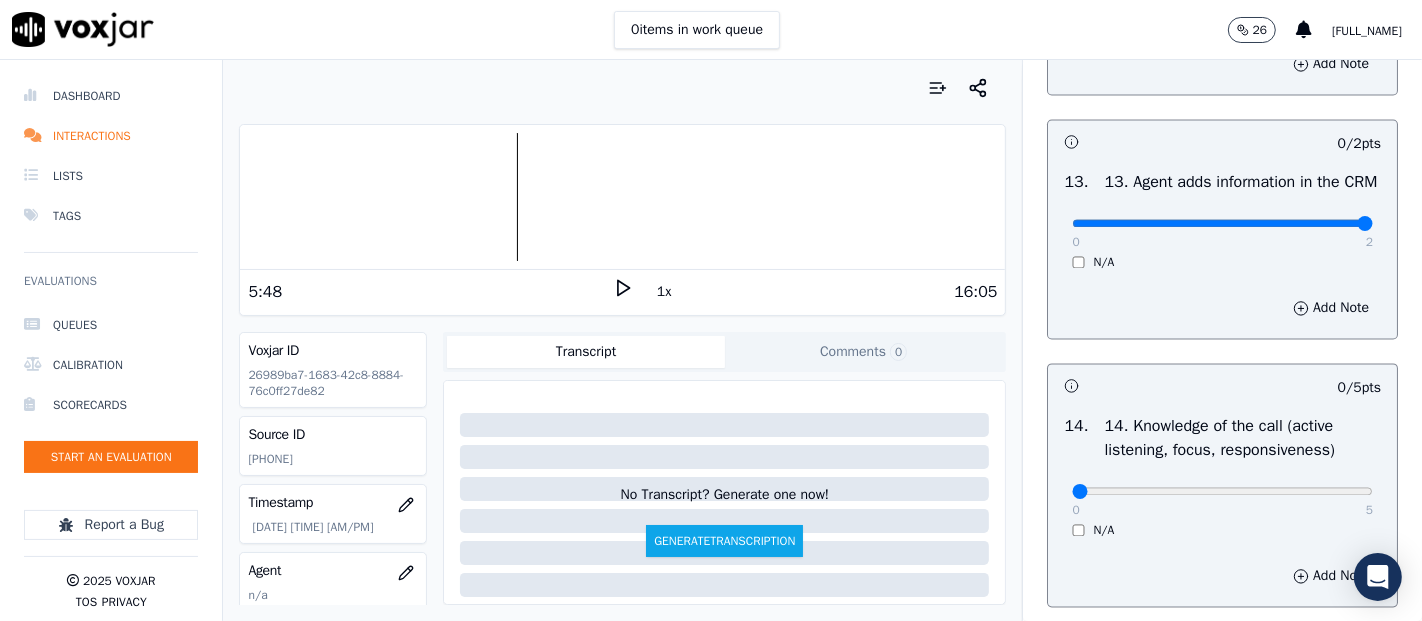 type on "2" 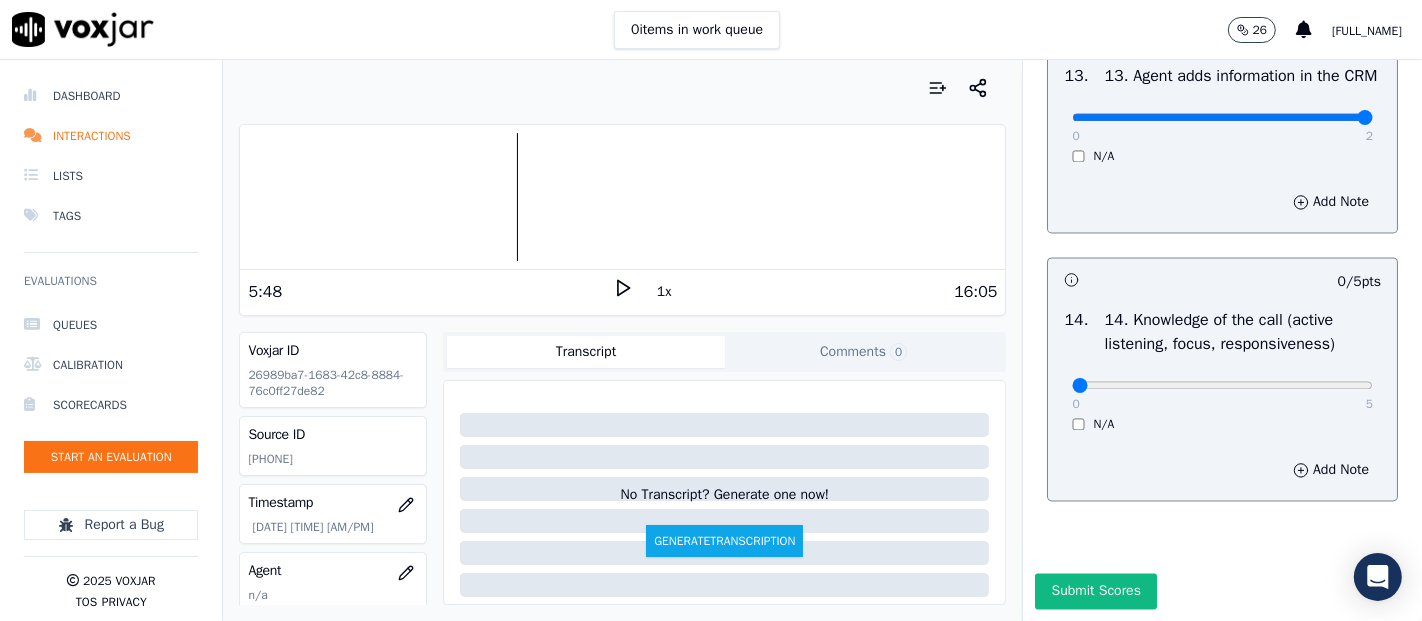 scroll, scrollTop: 3644, scrollLeft: 0, axis: vertical 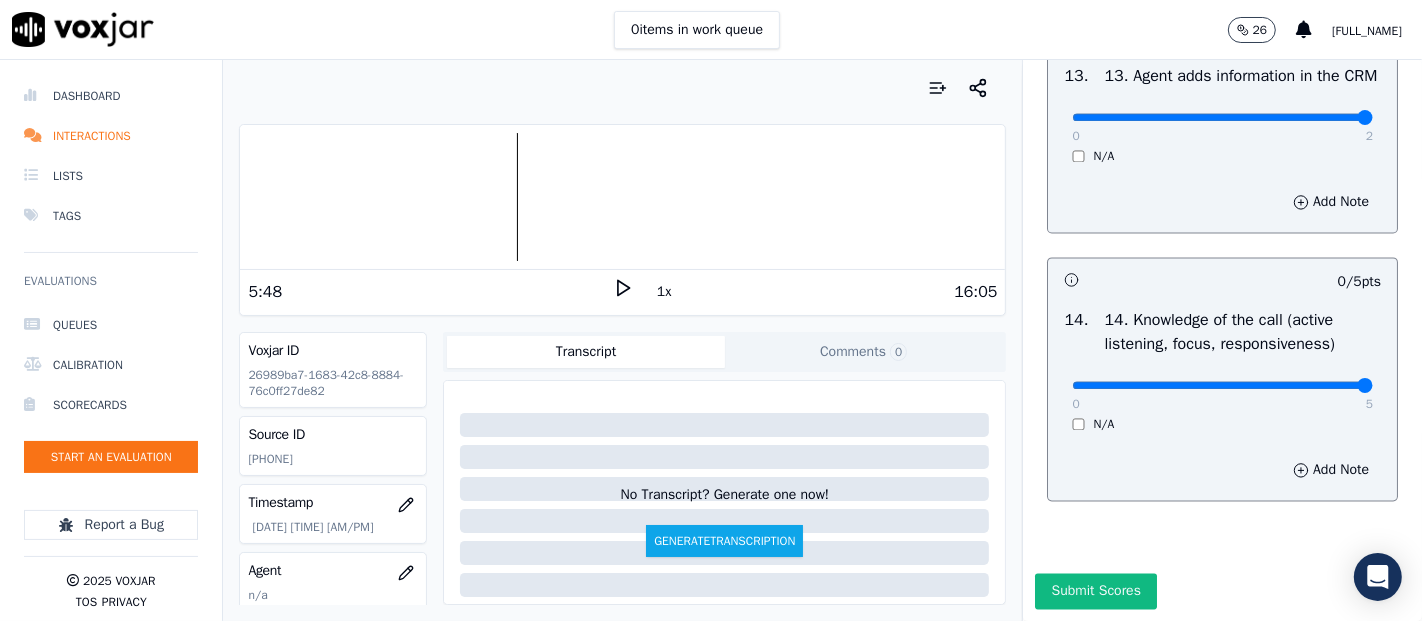 type on "5" 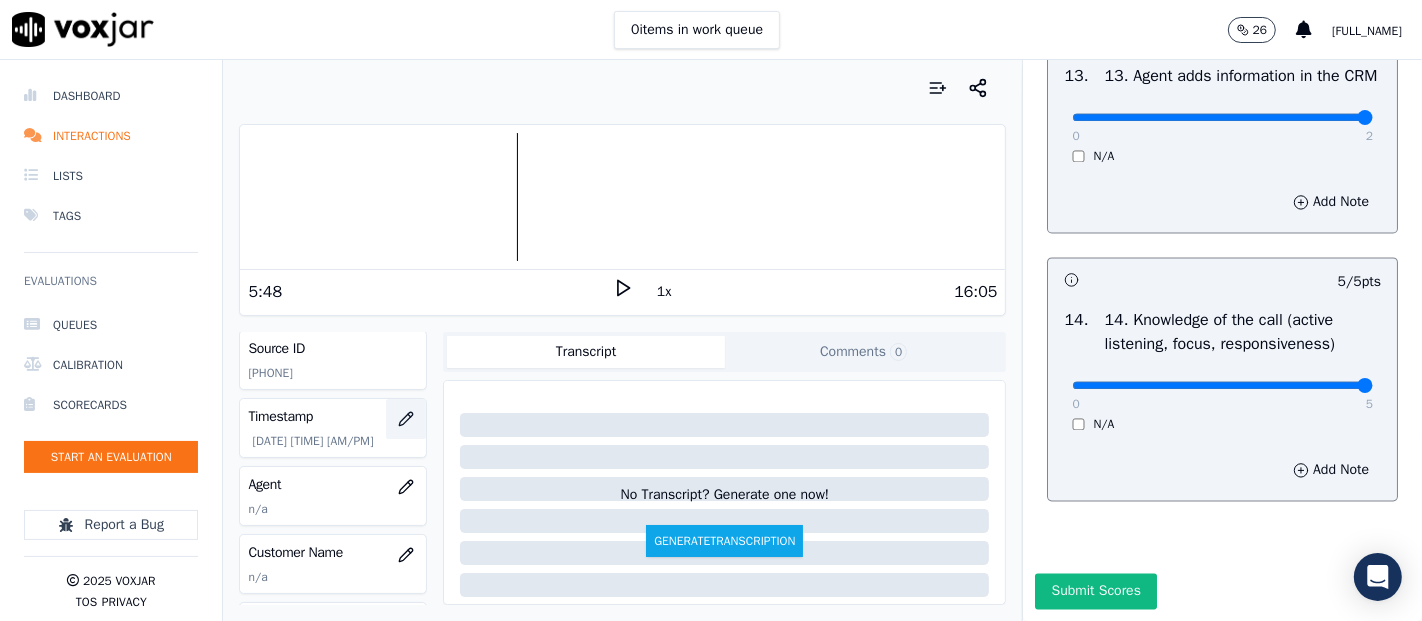 scroll, scrollTop: 222, scrollLeft: 0, axis: vertical 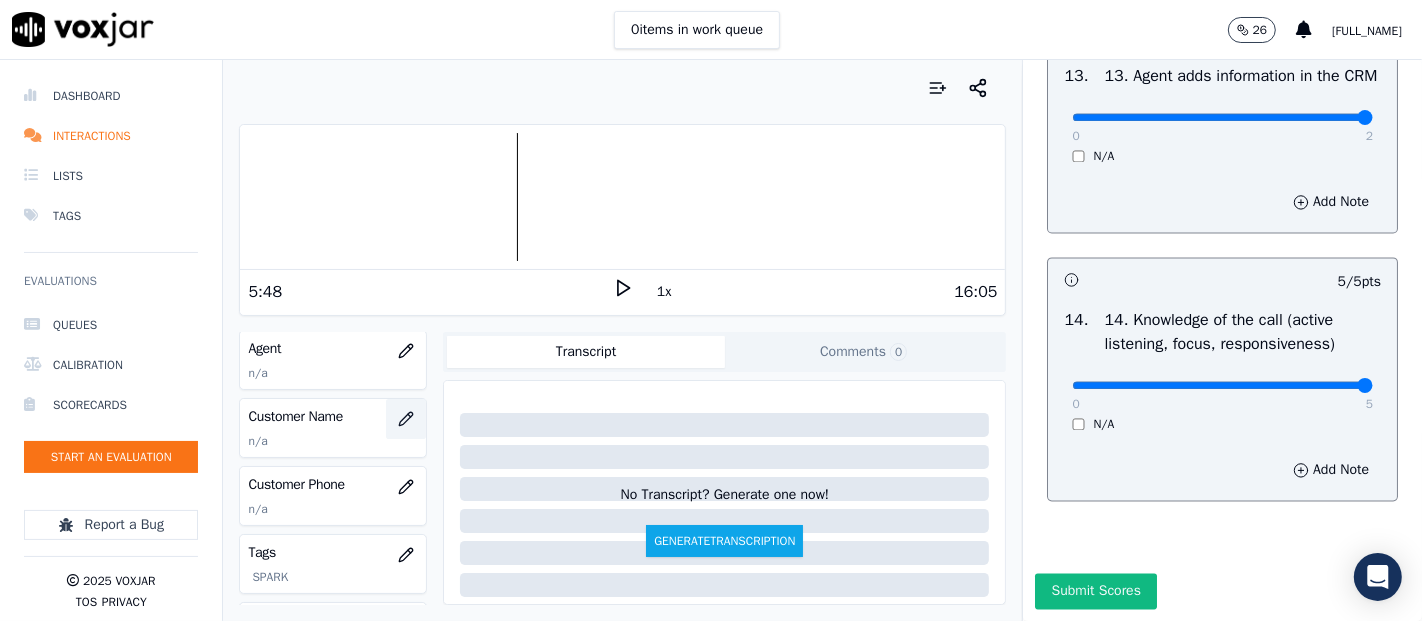 click 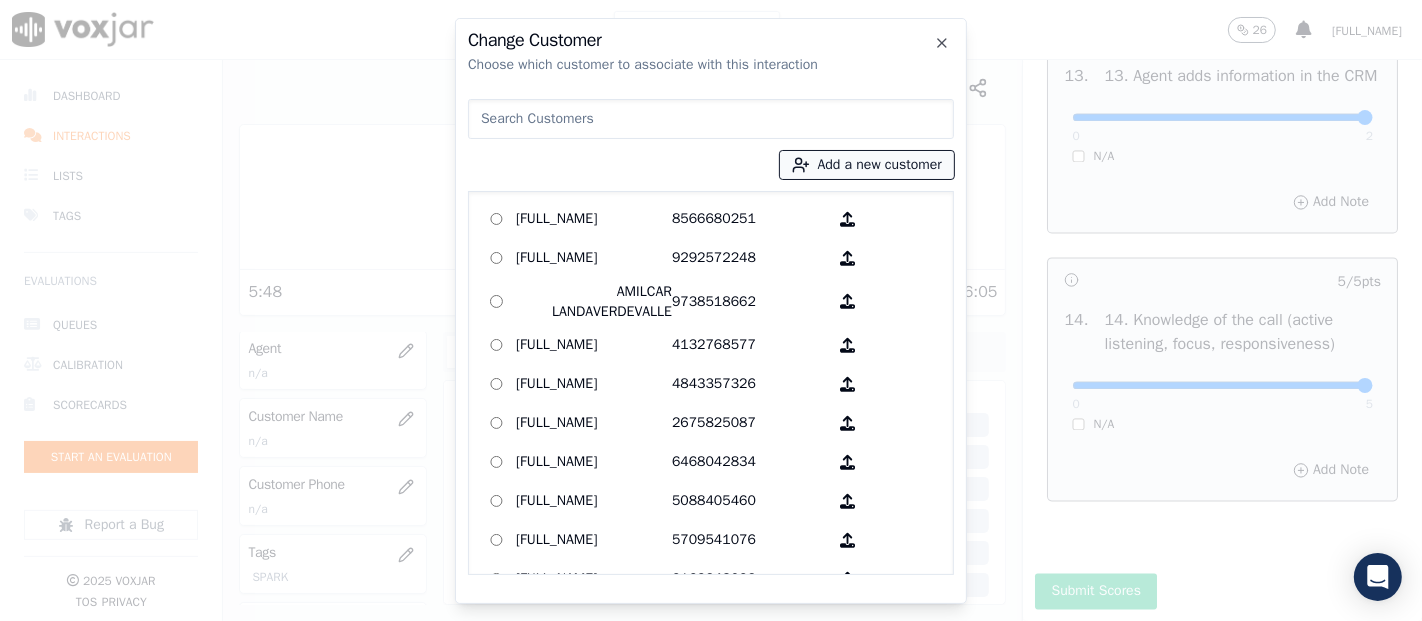 click on "Add a new customer            [FULL_NAME]   [PHONE]        [FULL_NAME]   [PHONE]        [FULL_NAME]   [PHONE]        [FULL_NAME]   [PHONE]        [FULL_NAME]   [PHONE]        [FULL_NAME]   [PHONE]        [FULL_NAME]   [PHONE]        [FULL_NAME]   [PHONE]        [FULL_NAME]   [PHONE]        [FULL_NAME]   [PHONE]        [FULL_NAME]   [PHONE]        [FULL_NAME]   [PHONE]        [FULL_NAME]   [PHONE]        [FULL_NAME]   [PHONE]        [FULL_NAME]   [PHONE]        [FULL_NAME]   [PHONE]        [FULL_NAME]   [PHONE]        [FULL_NAME]   [PHONE]        [FULL_NAME]   [PHONE]        [FULL_NAME]   [PHONE]        [FULL_NAME]   [PHONE]        [FULL_NAME]   [PHONE]        [FULL_NAME]   [PHONE]        [FULL_NAME]   [PHONE]" at bounding box center [711, 333] 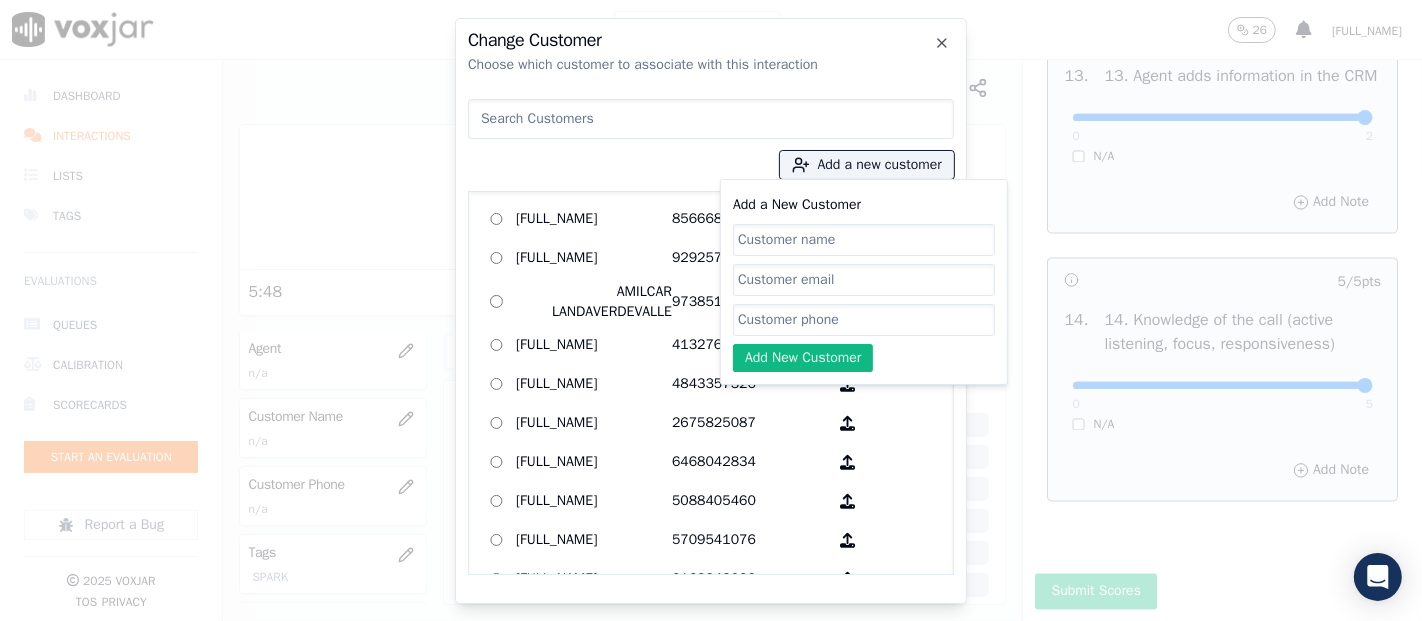 paste on "[FULL_NAME]" 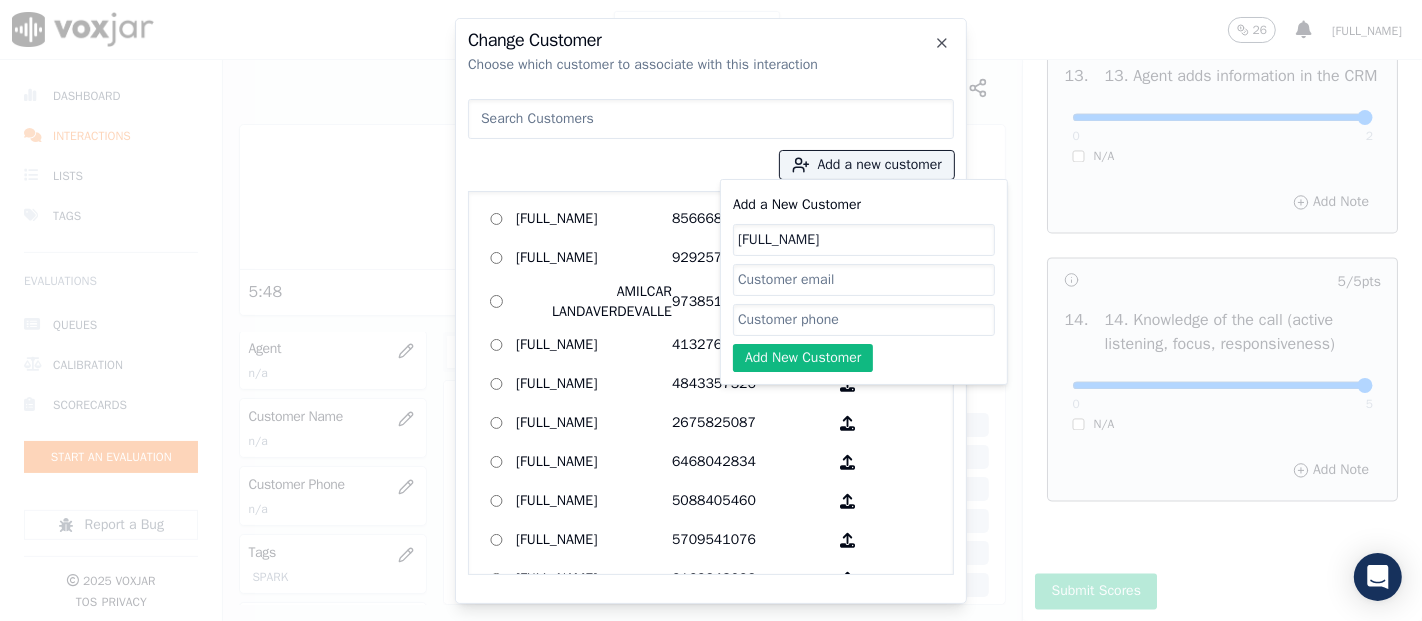 type on "[FULL_NAME]" 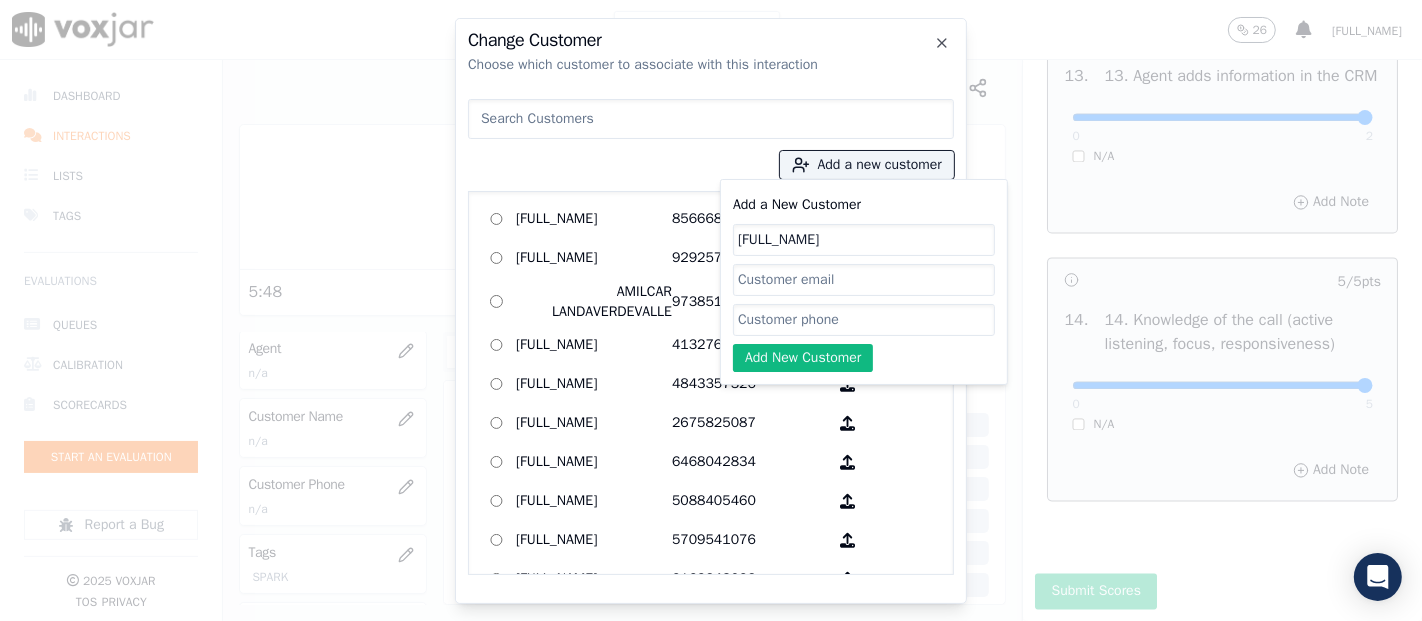 paste on "[PHONE]" 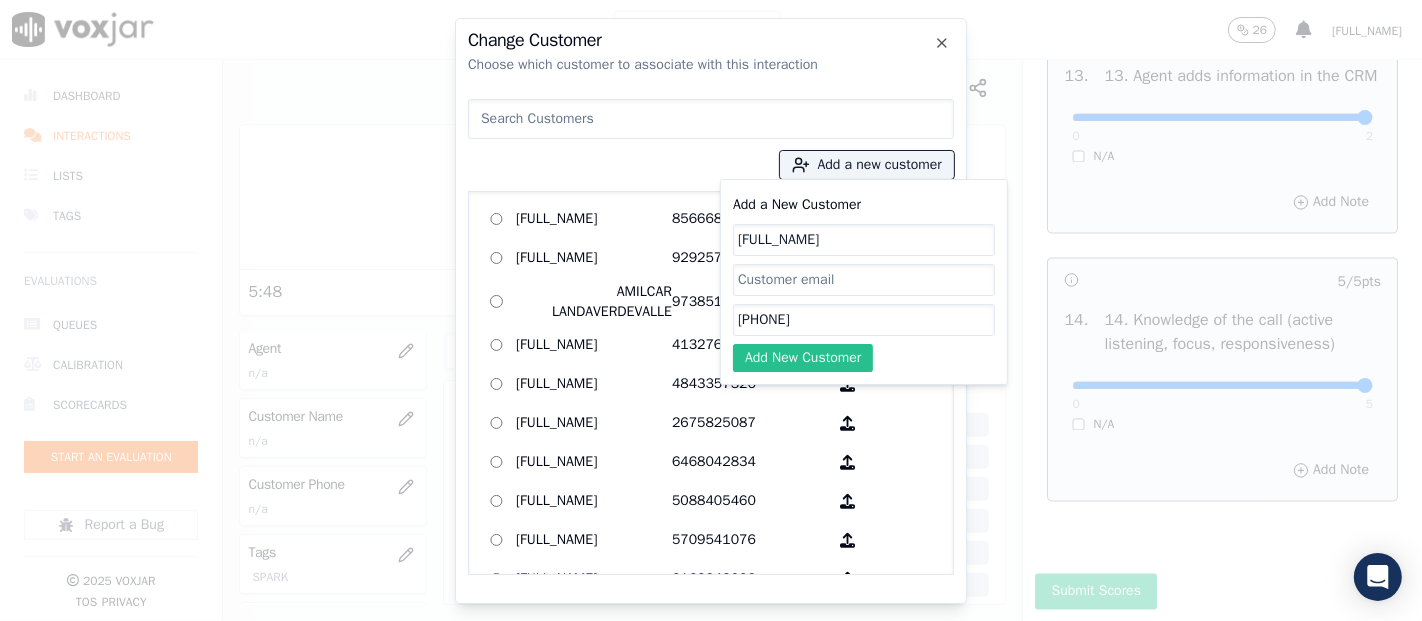 type on "[PHONE]" 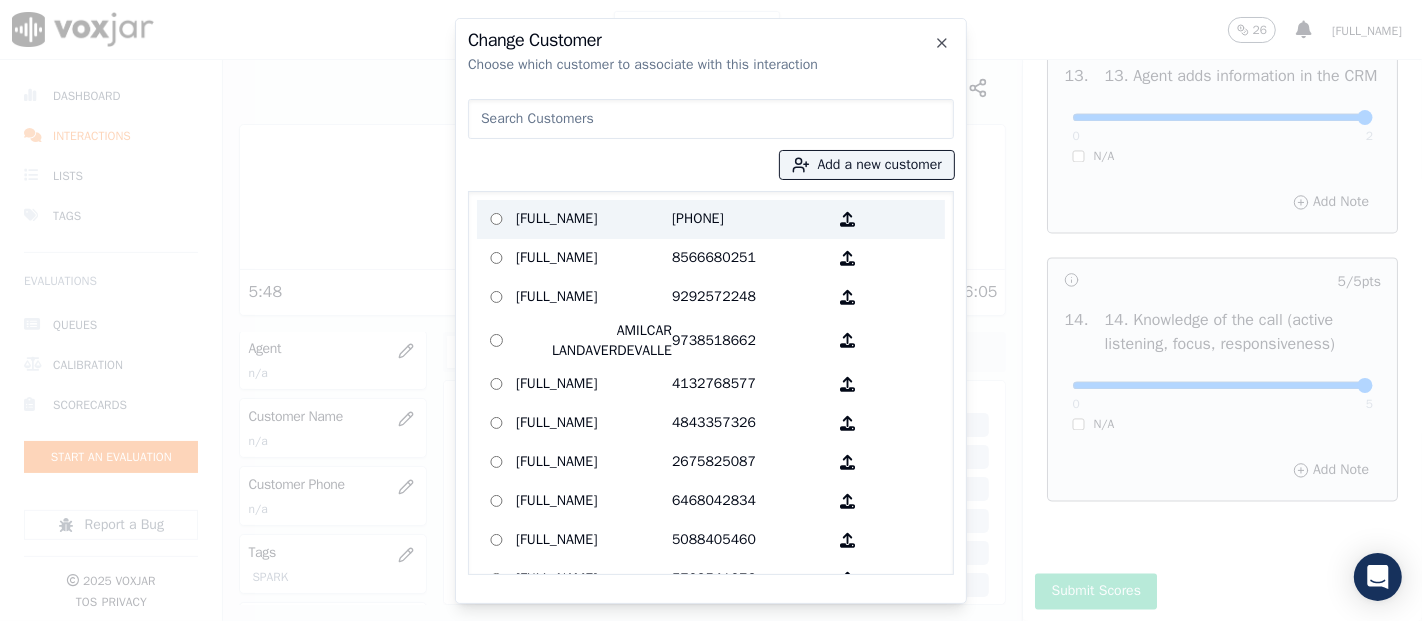 click on "[FULL_NAME]" at bounding box center [594, 219] 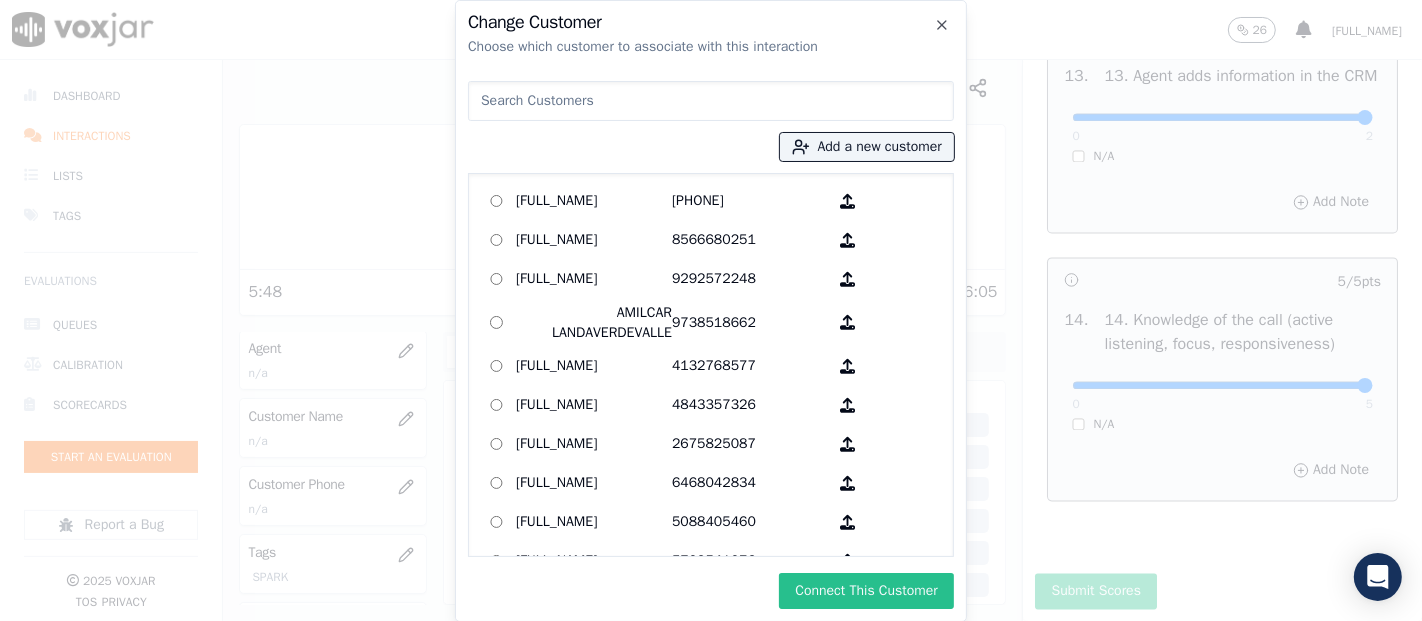 click on "Connect This Customer" at bounding box center (866, 591) 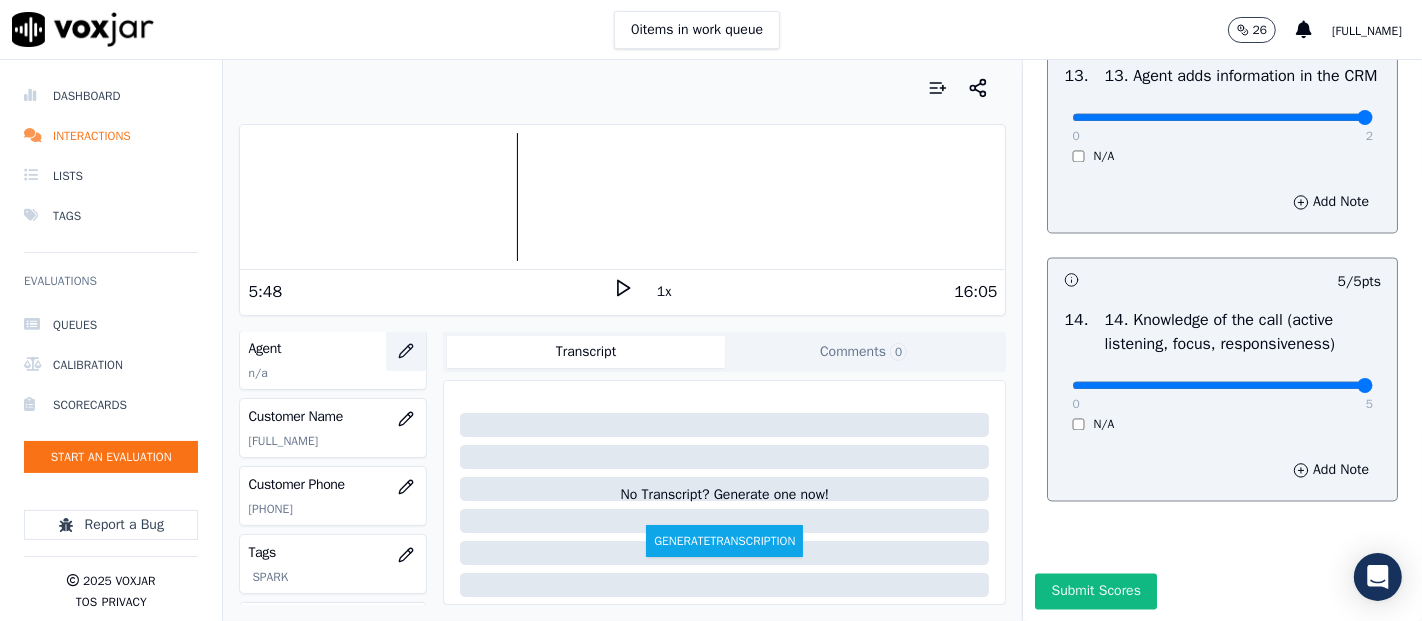 click 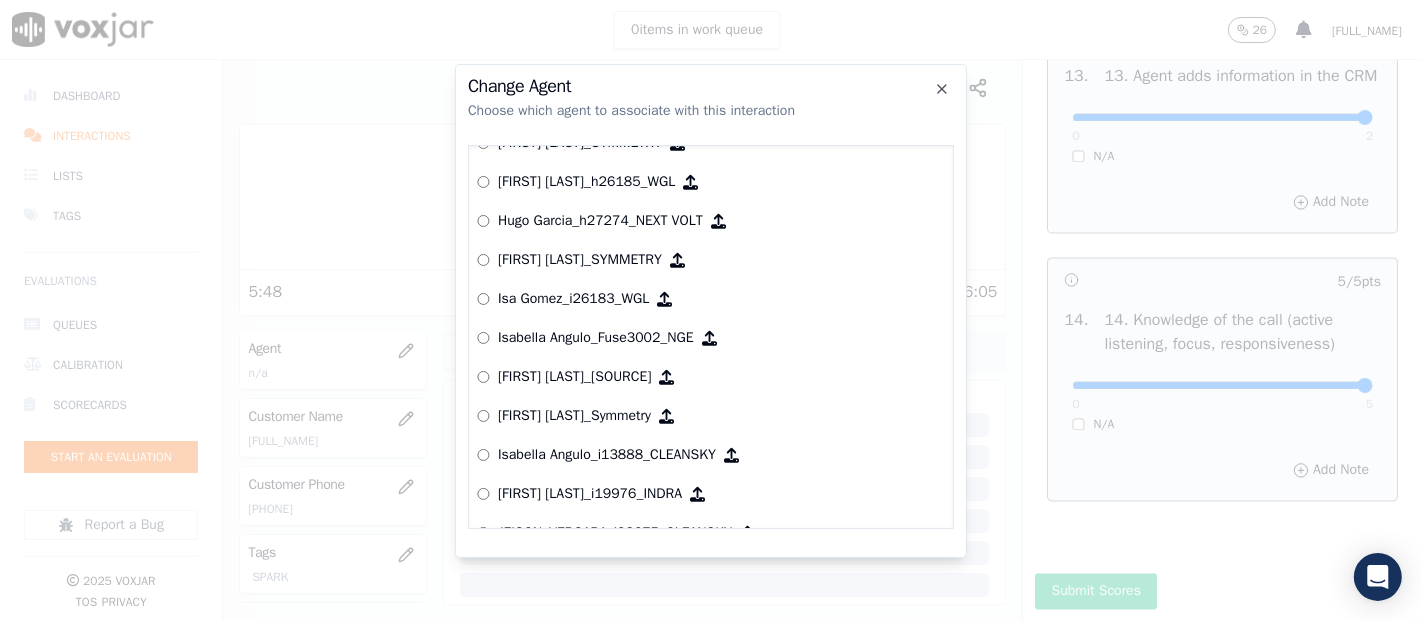 scroll, scrollTop: 4437, scrollLeft: 0, axis: vertical 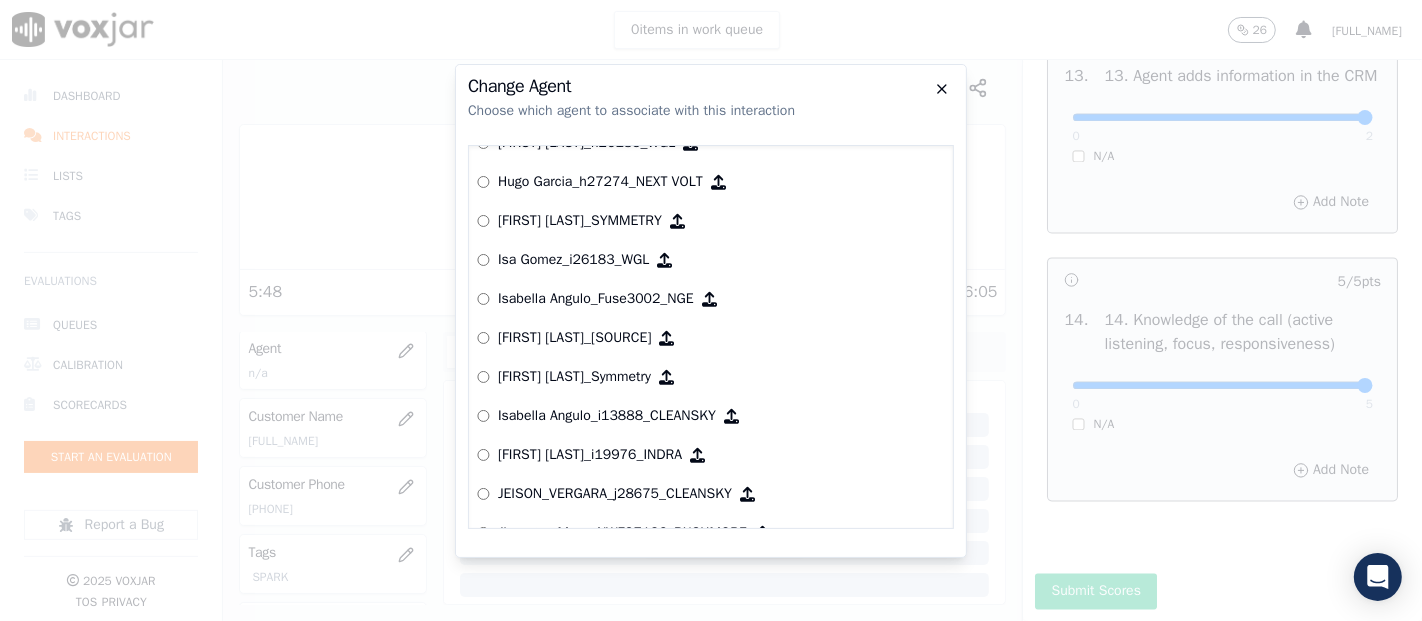 click 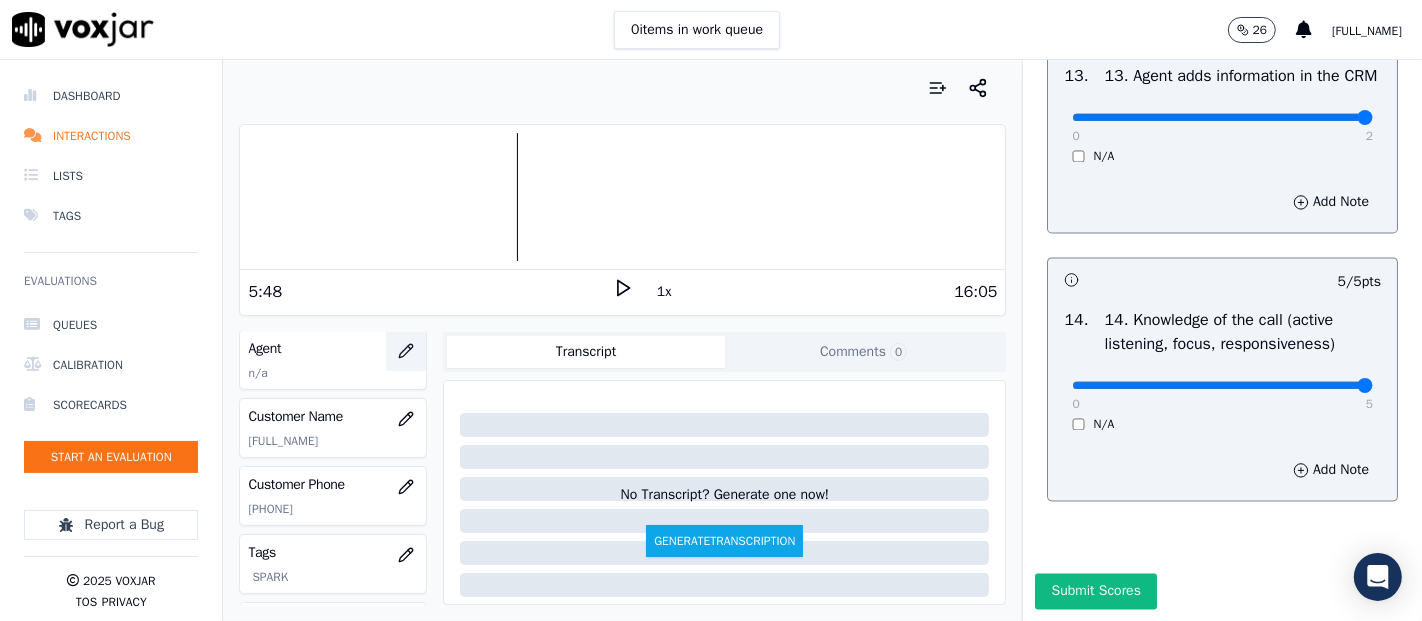 click at bounding box center [406, 351] 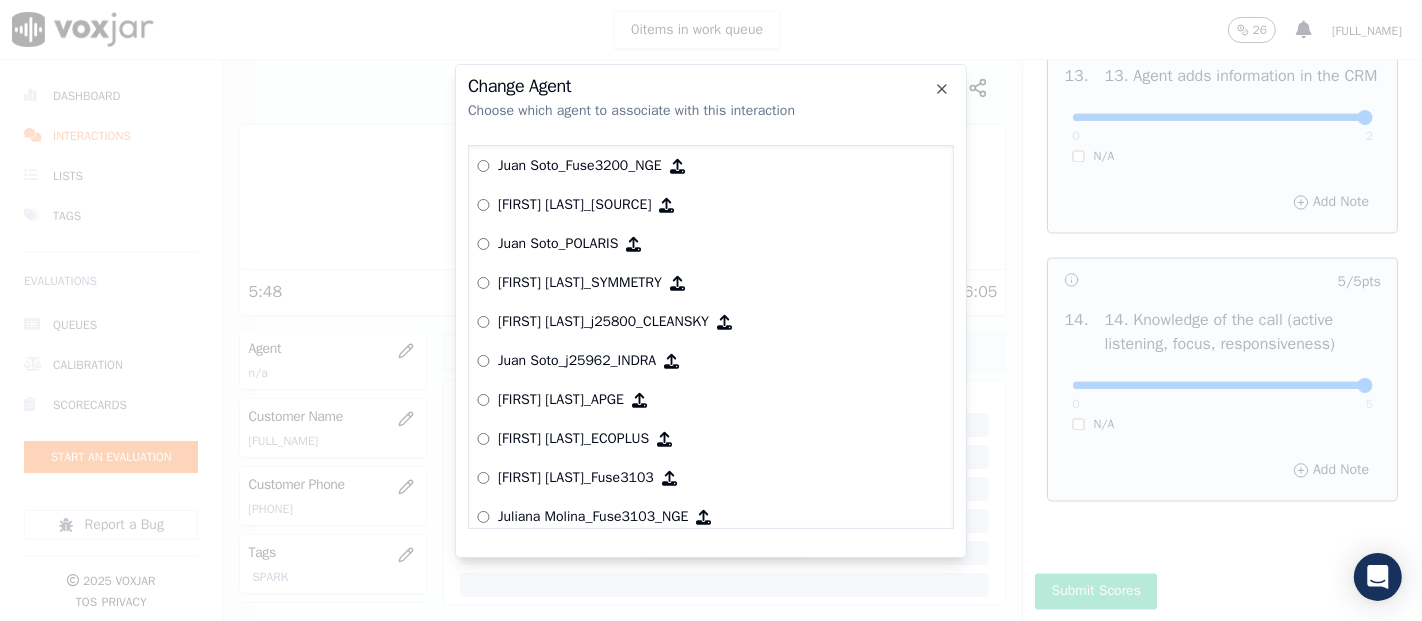 scroll, scrollTop: 5434, scrollLeft: 0, axis: vertical 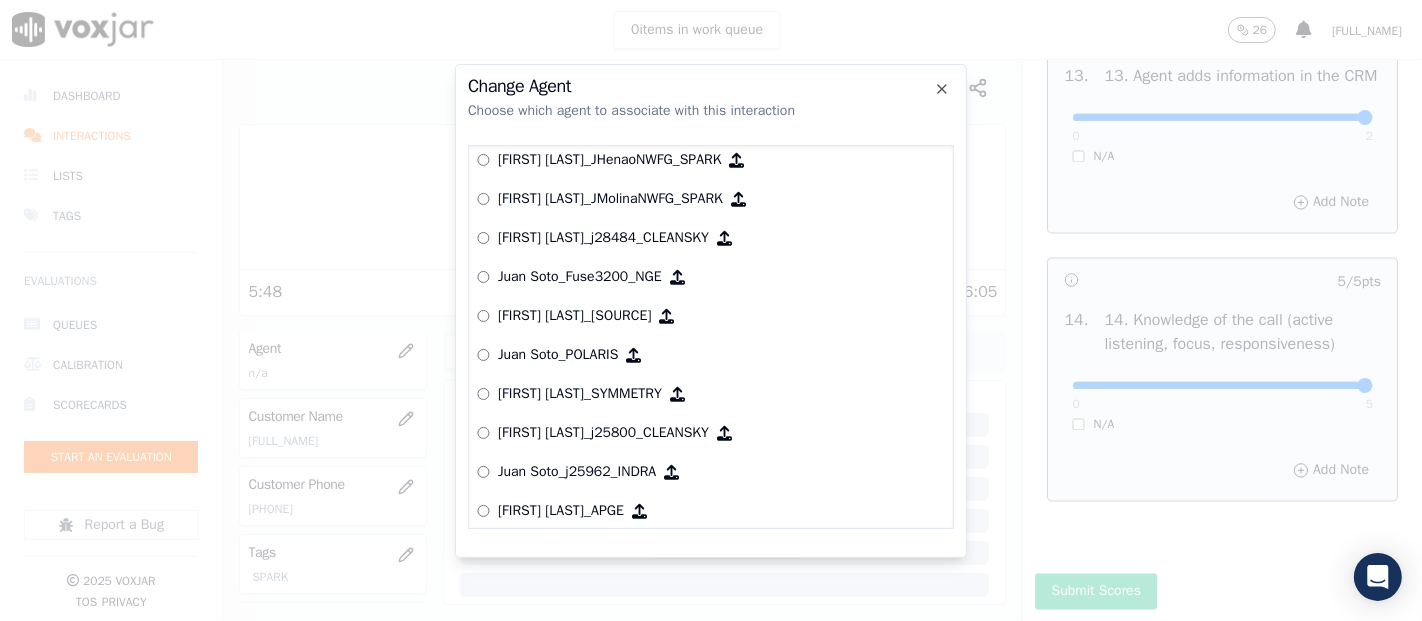 click on "[FIRST] [LAST]_[SOURCE]" at bounding box center [575, 316] 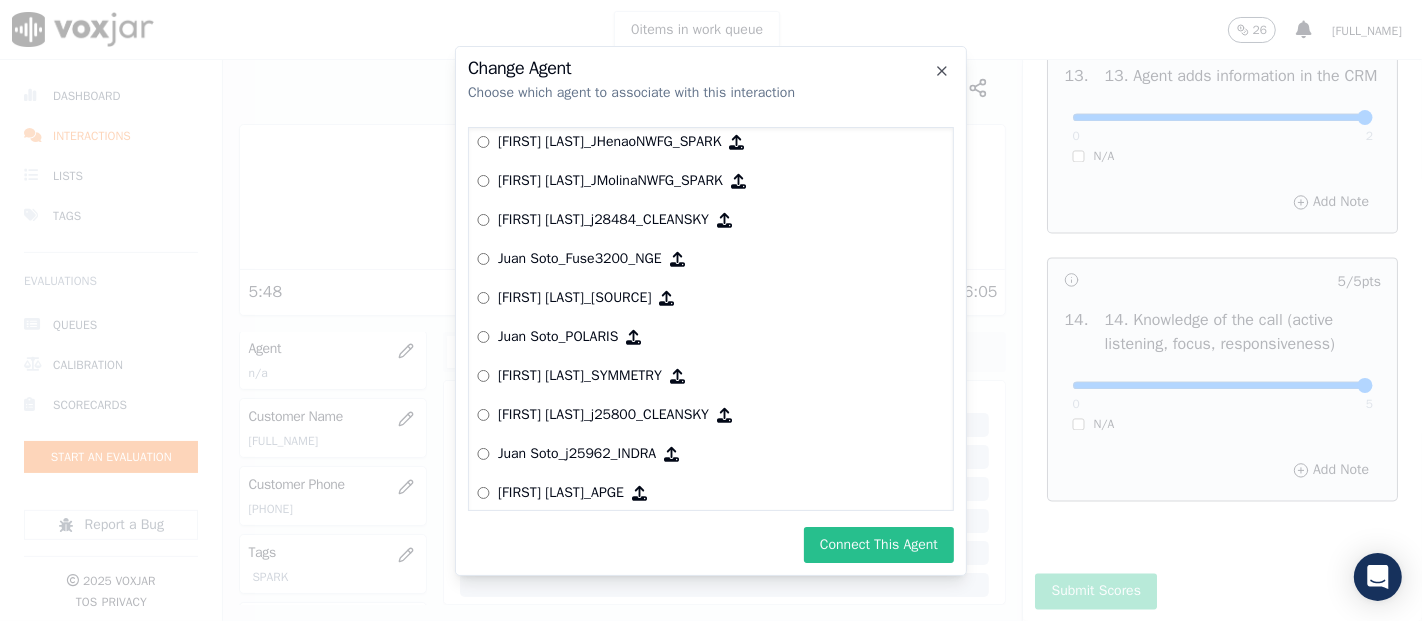 click on "Connect This Agent" at bounding box center [879, 545] 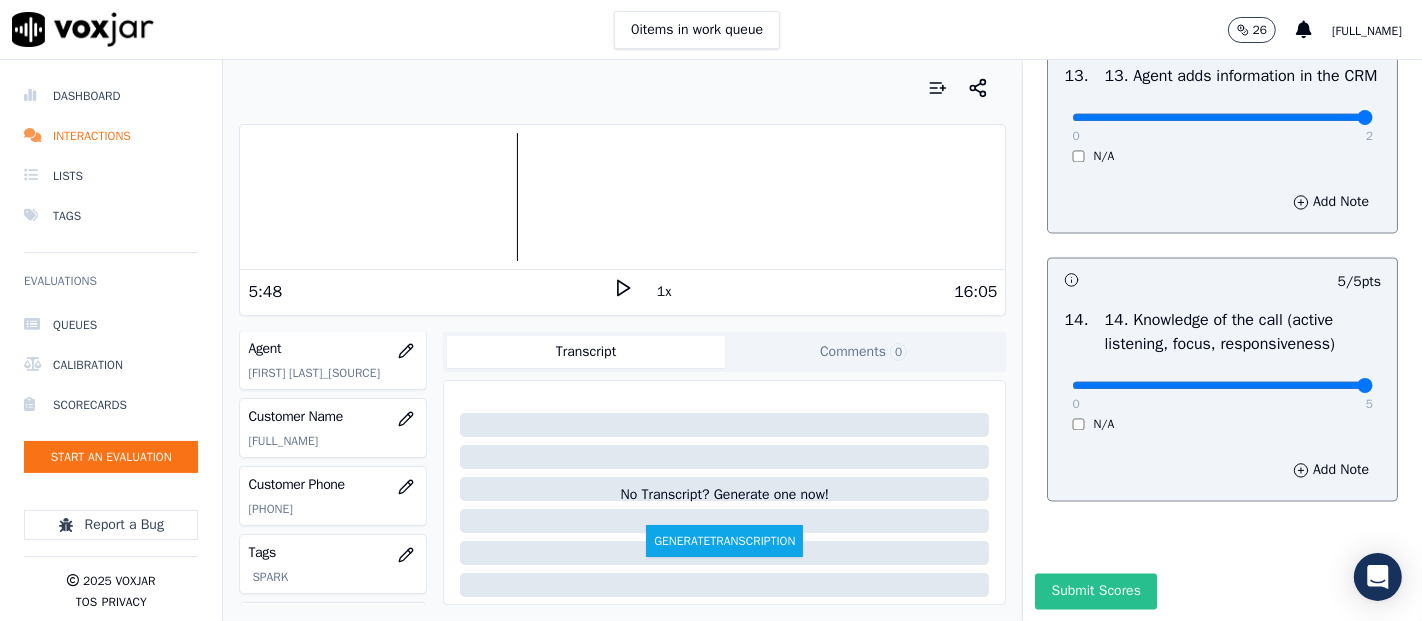 click on "Submit Scores" at bounding box center [1095, 591] 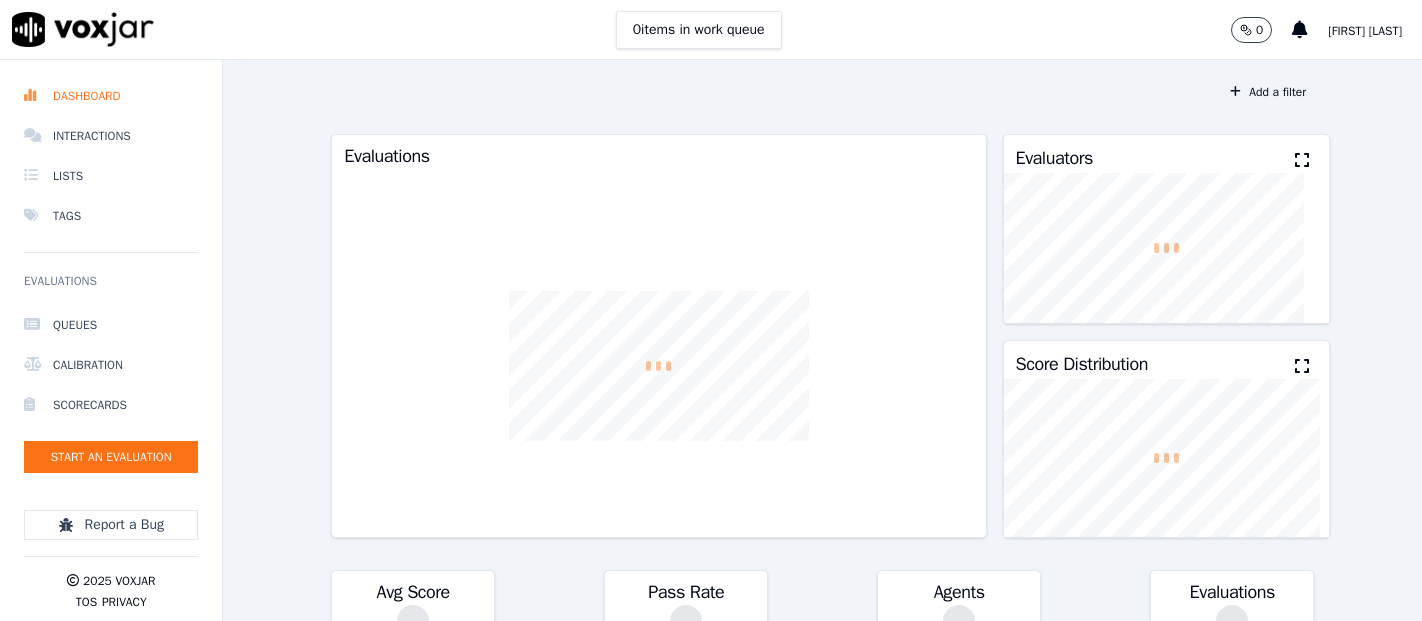 scroll, scrollTop: 0, scrollLeft: 0, axis: both 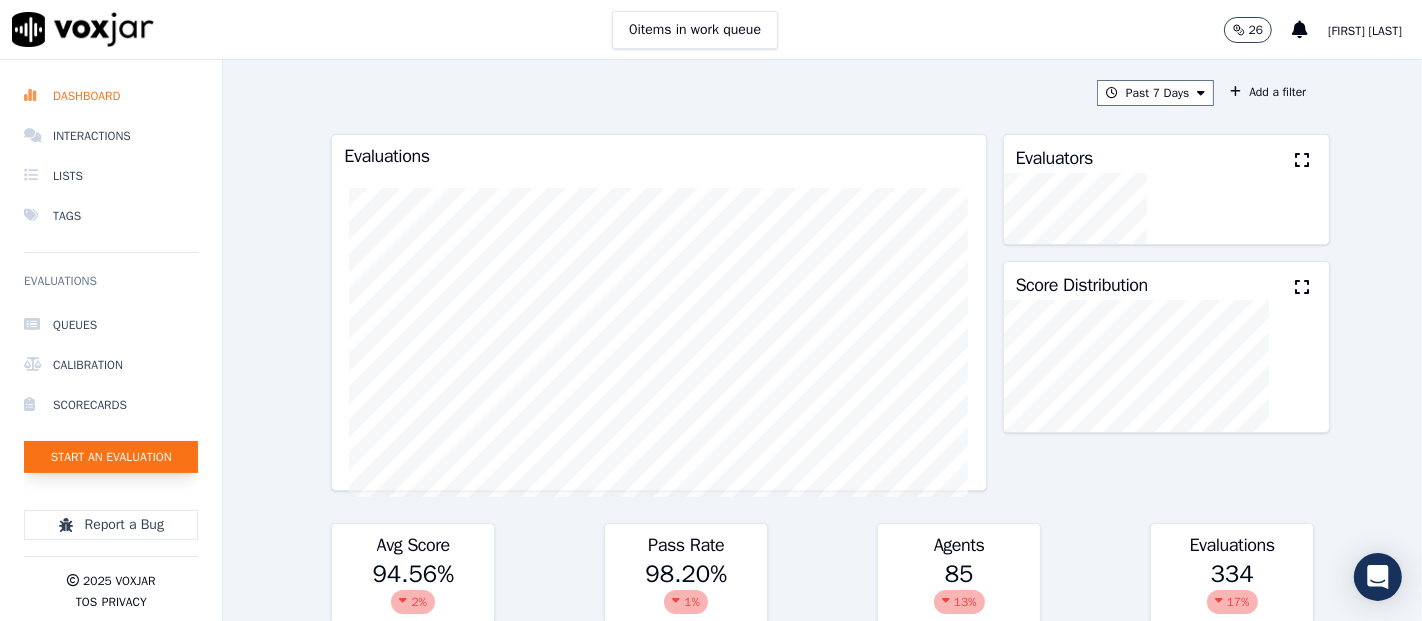 click on "Start an Evaluation" 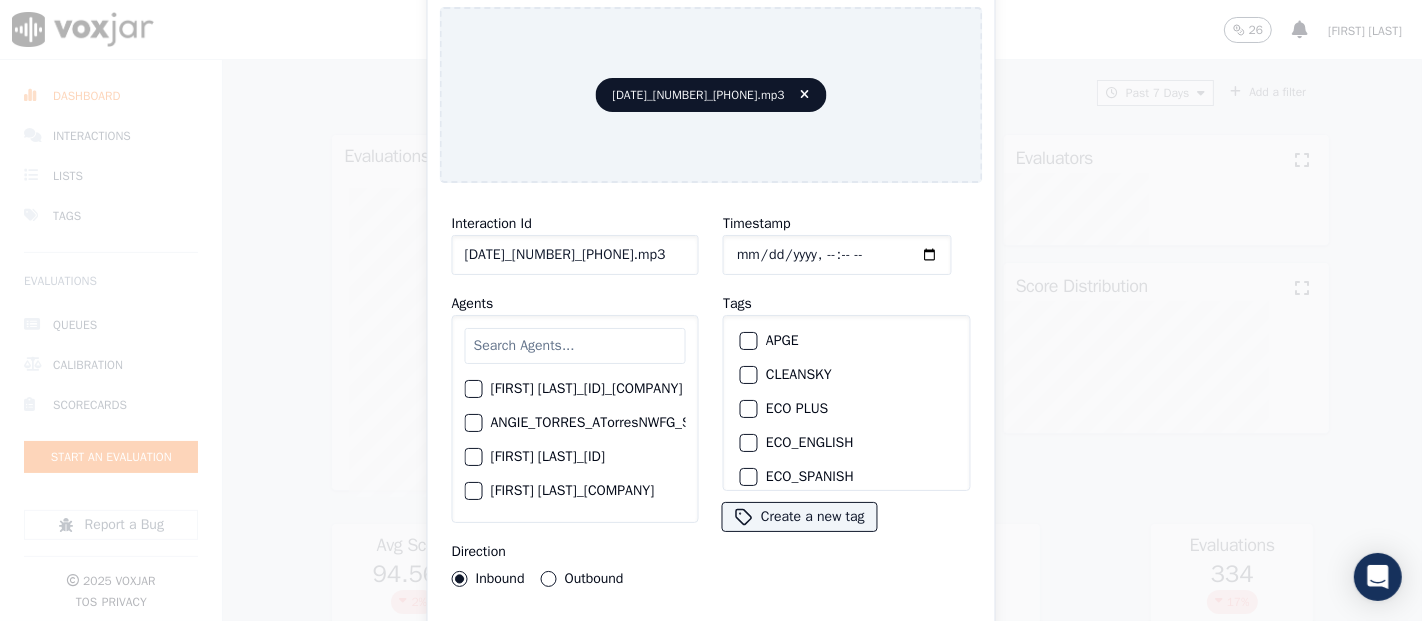 click on "07302025_12142699351_6174808175.mp3" 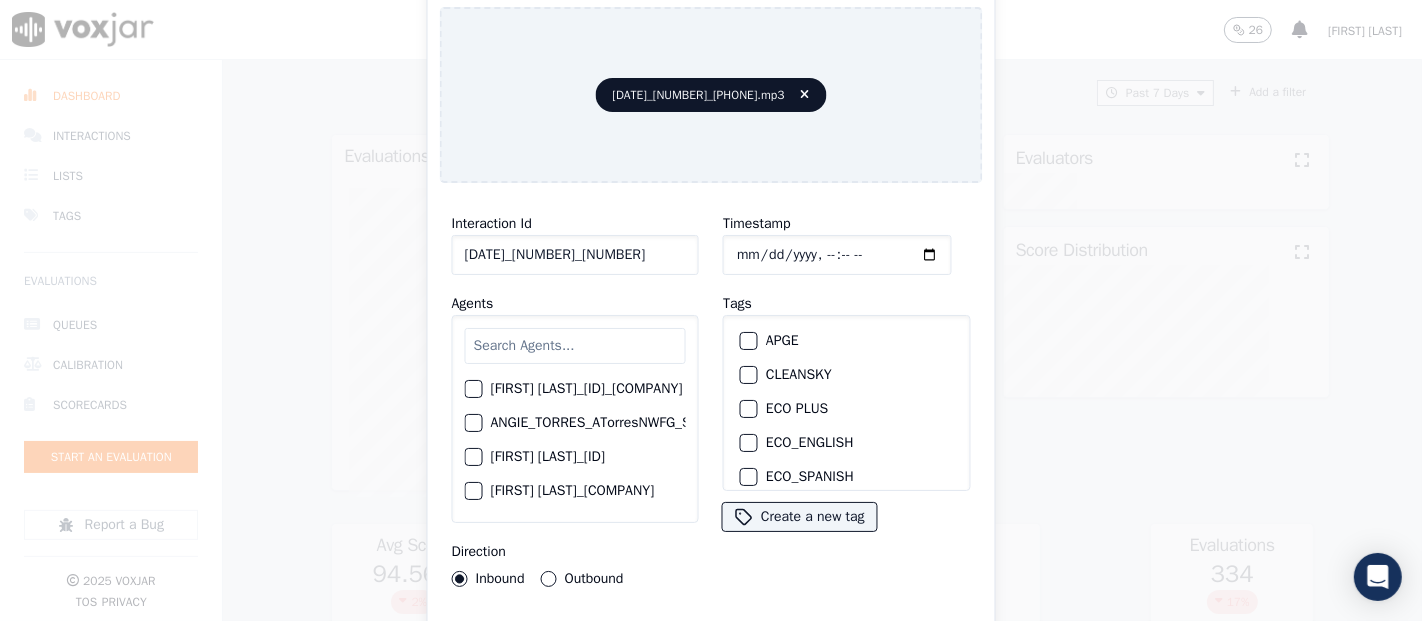 scroll, scrollTop: 0, scrollLeft: 16, axis: horizontal 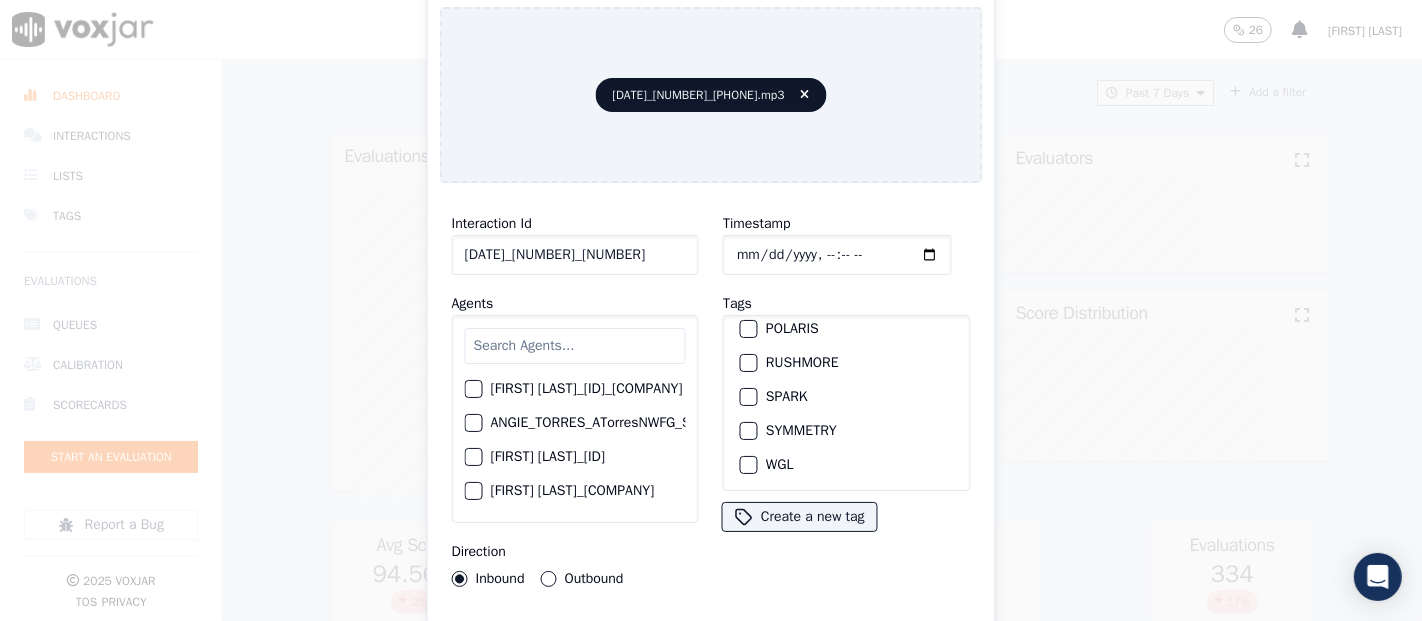 type on "07302025_12142699351_6174808175" 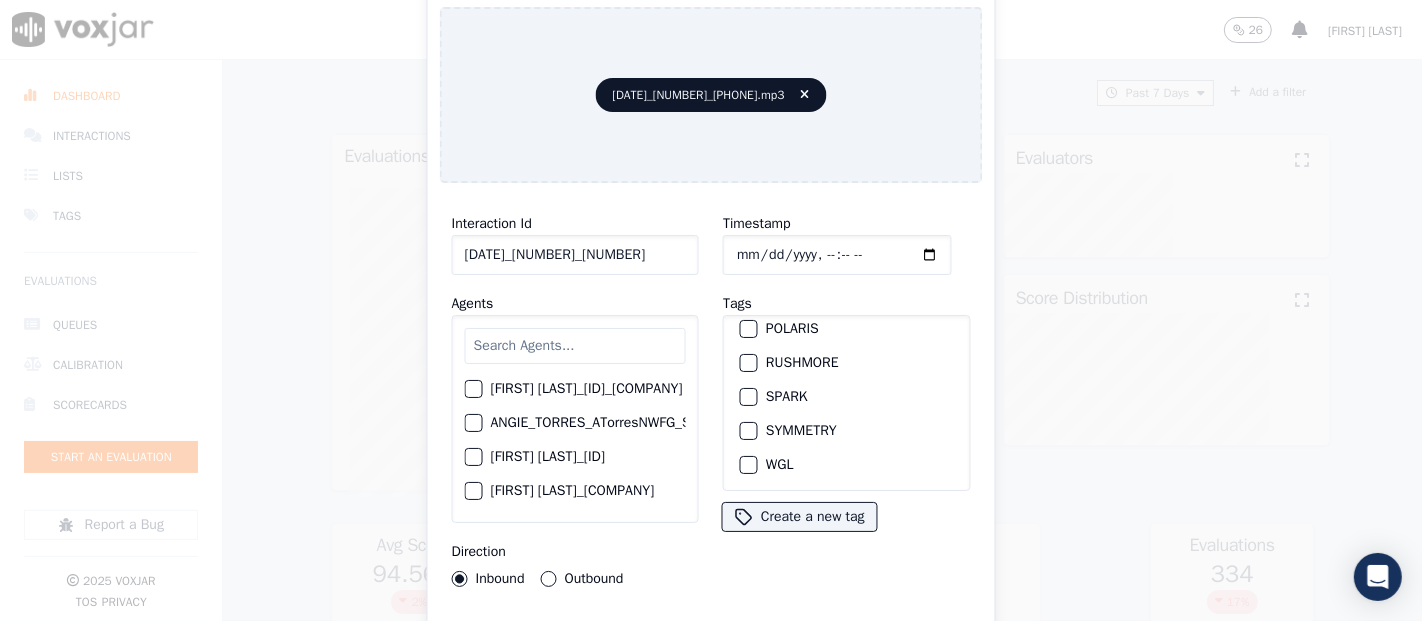 scroll, scrollTop: 0, scrollLeft: 0, axis: both 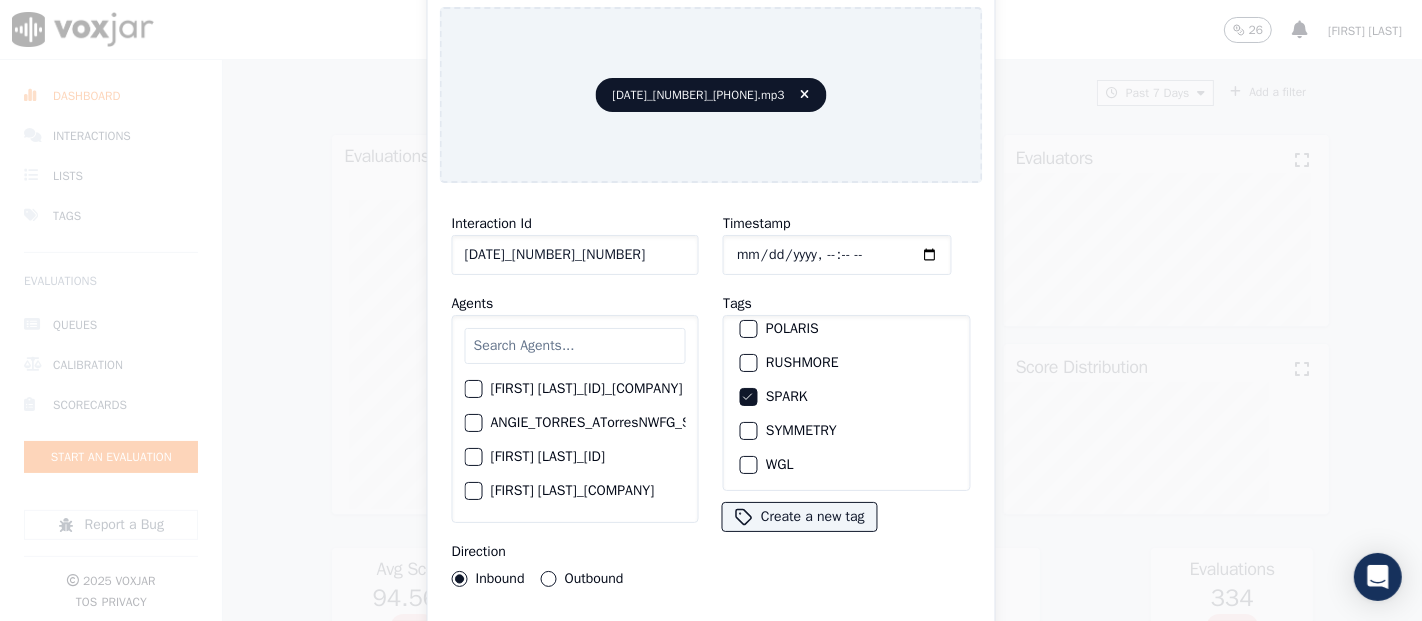 click on "Interaction Id   07302025_12142699351_6174808175     Agents        Yeraldin Dias_YDiasNWFG_SPARK     ANGIE_TORRES_ATorresNWFG_SPARK     Adrian Viloria_AViloriaNWFG     Adrian Viloria_ECOPLUS     Adrian Viloria_a25003_CLEANSKY     Adrian Viloria_a25016_WGL     Adrian Viloria_a25046_INDRA     Adrian Viloria_fuse1164_NGE     Alan Marruaga_a26181_WGL     Alejandra Chavarro_SYMMETRY     Alejandra Chavarro_a26184_WGL     Alejandro Vizcaino_a13916_CLEANSKY     Alejandro Vizcaino­_NW2906_CLEANSKY     Andres Higuita_AHiguitaNWFG_SPARK     Andres Higuita_Fuse3185_NGE     Andres Higuita_No Sales      Andres Higuita_a27435_CLEANSKY     Andres Higuita_a27490_INDRA     Andres Prias_APriasNWFG     Andres Prias_SYMMETRY     Andres Prias_a27400_CLEANSKY     Andres Prias_a27447_INDRA     Andres Prias_fuse1184_NGE     Angie Torres_ATorresNWFG     Angie Torres_SYMMETRY     Angie Torres_WANN1185_NGE     Angie Torres_a27399_CLEANSKY     Angie Torres_a27445_INDRA     BRYAN_LHEINEKER_WANN1211_NGE     Brandon Camacho_BAQ2083_INDRA" at bounding box center (711, 429) 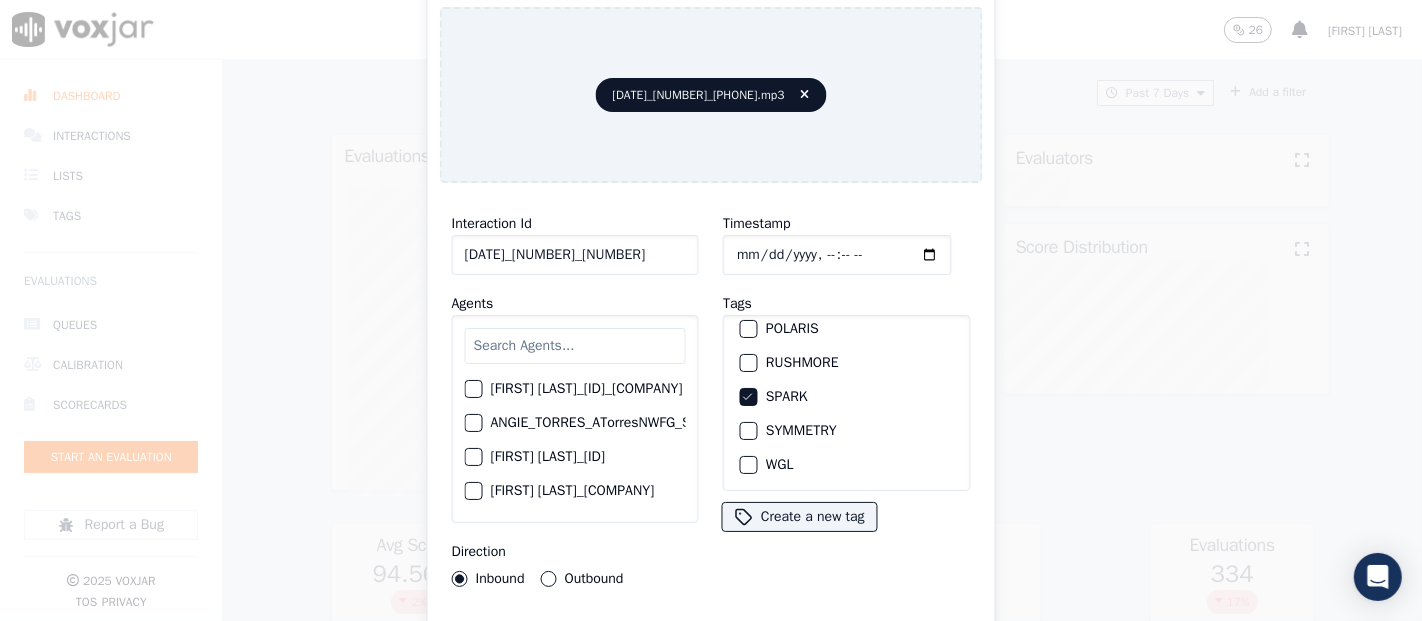 click on "Upload interaction to start evaluation" at bounding box center (711, 641) 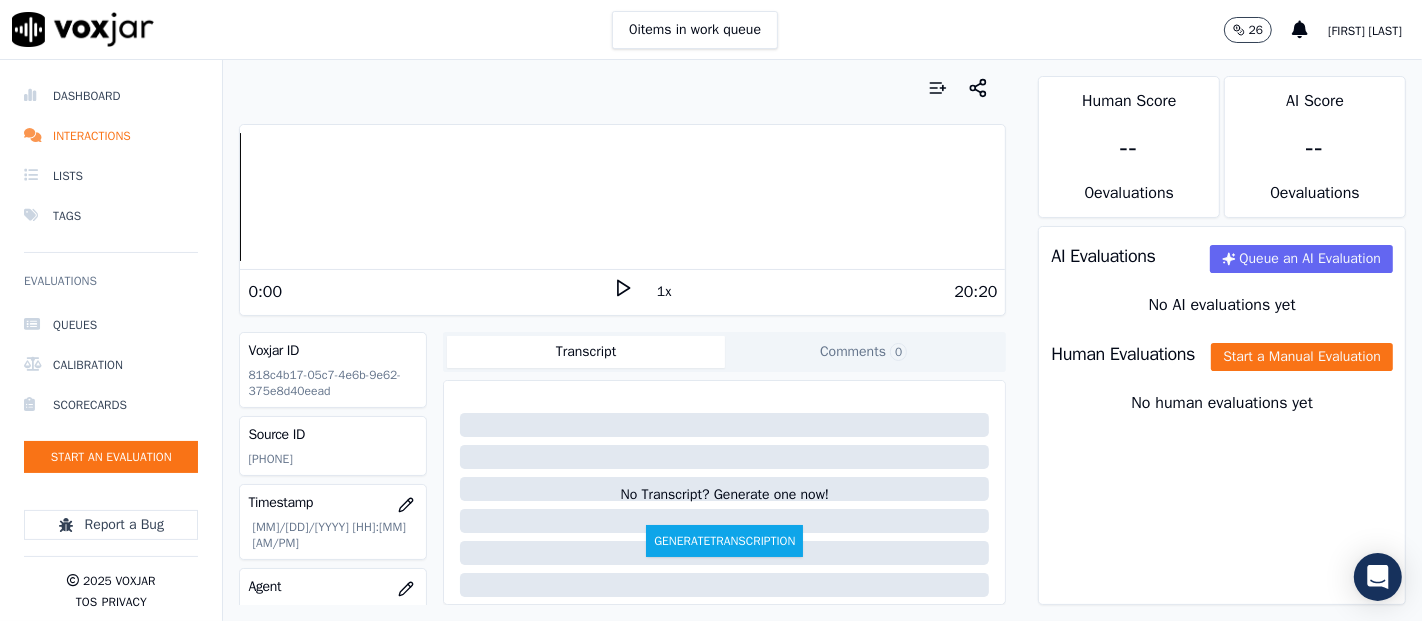 click 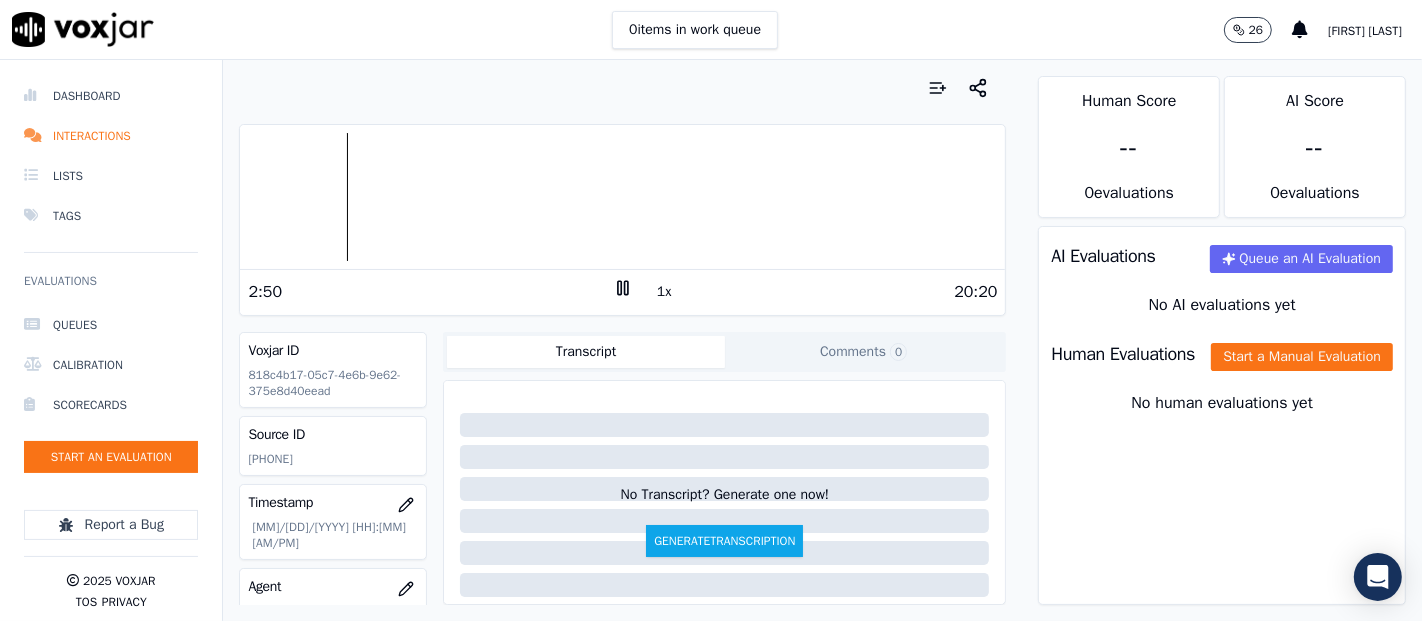 click on "1x" at bounding box center [623, 291] 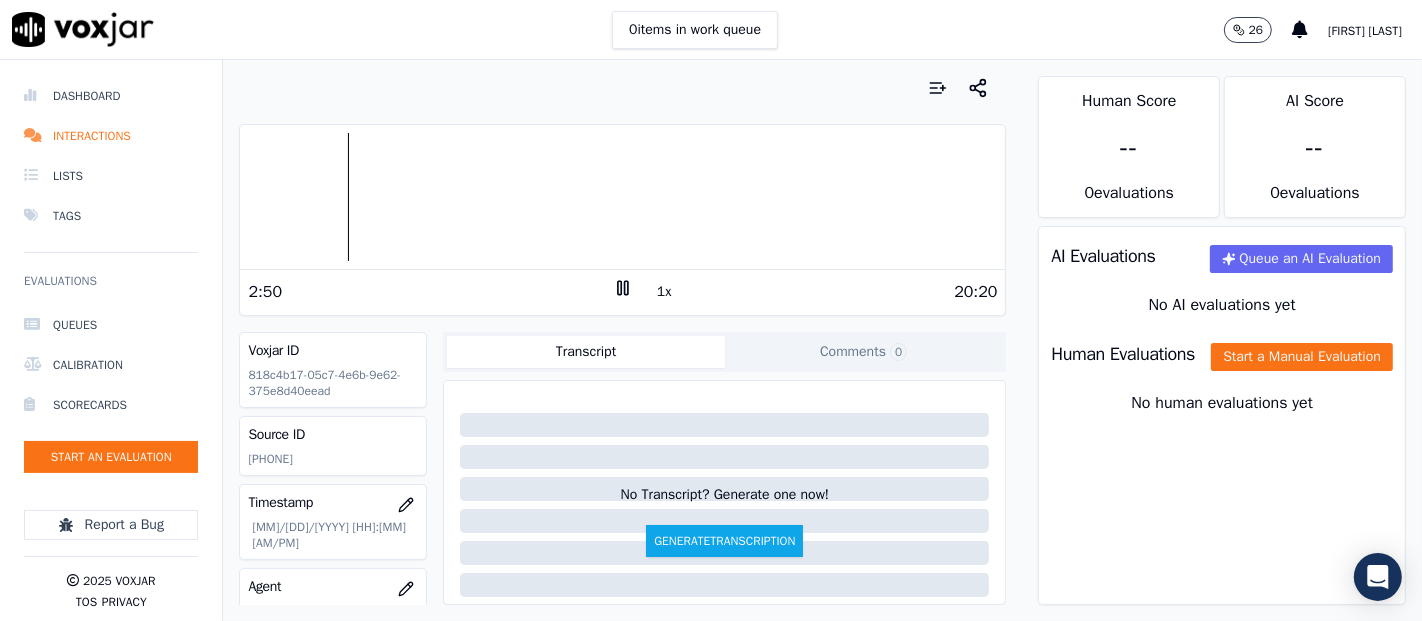click 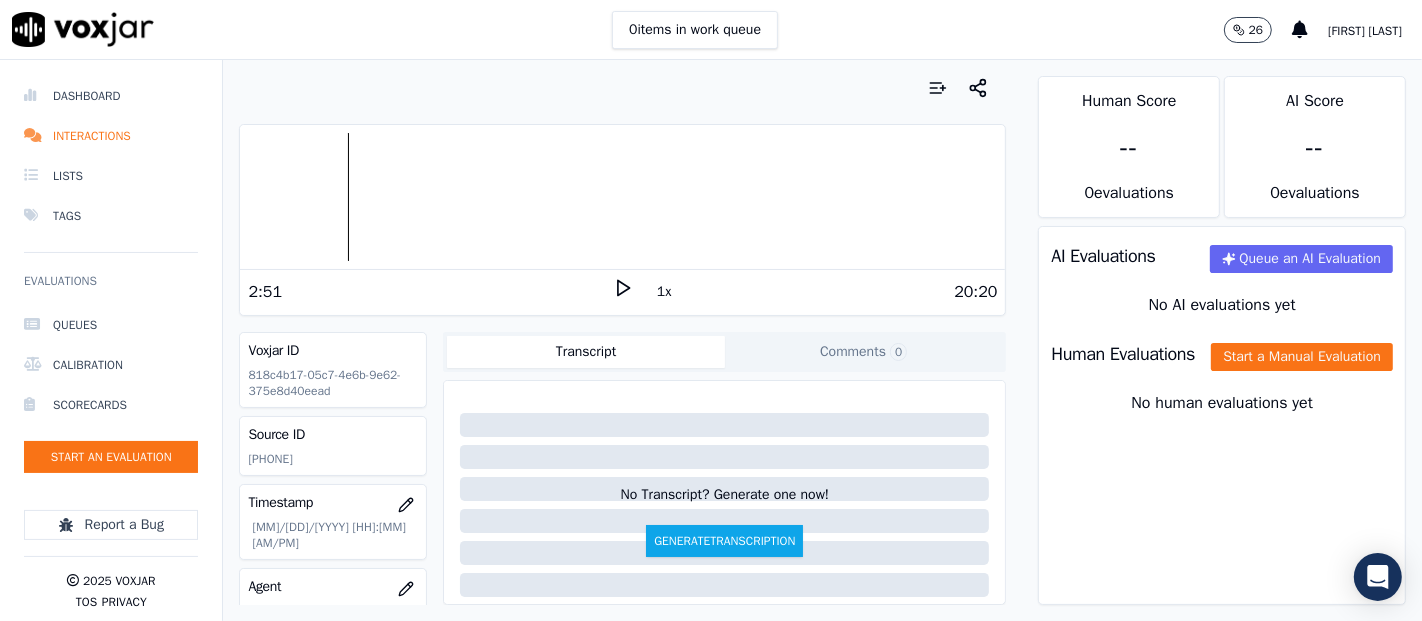 click at bounding box center [622, 197] 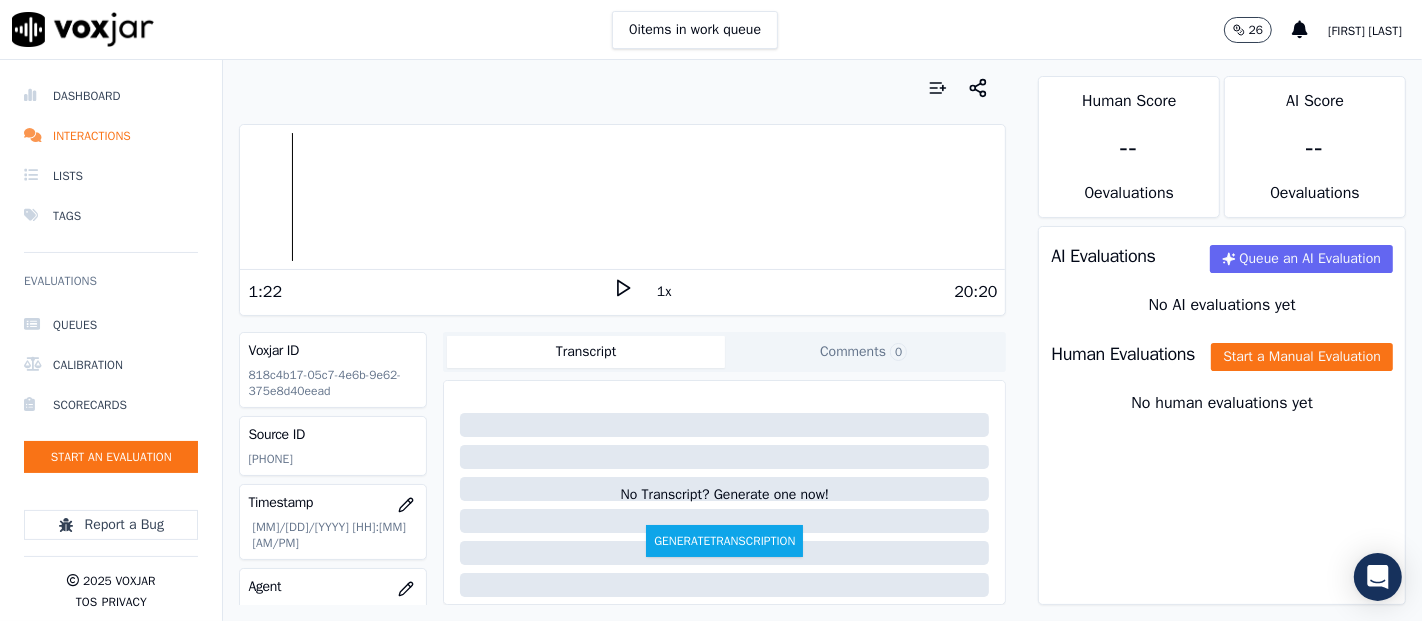click at bounding box center (622, 197) 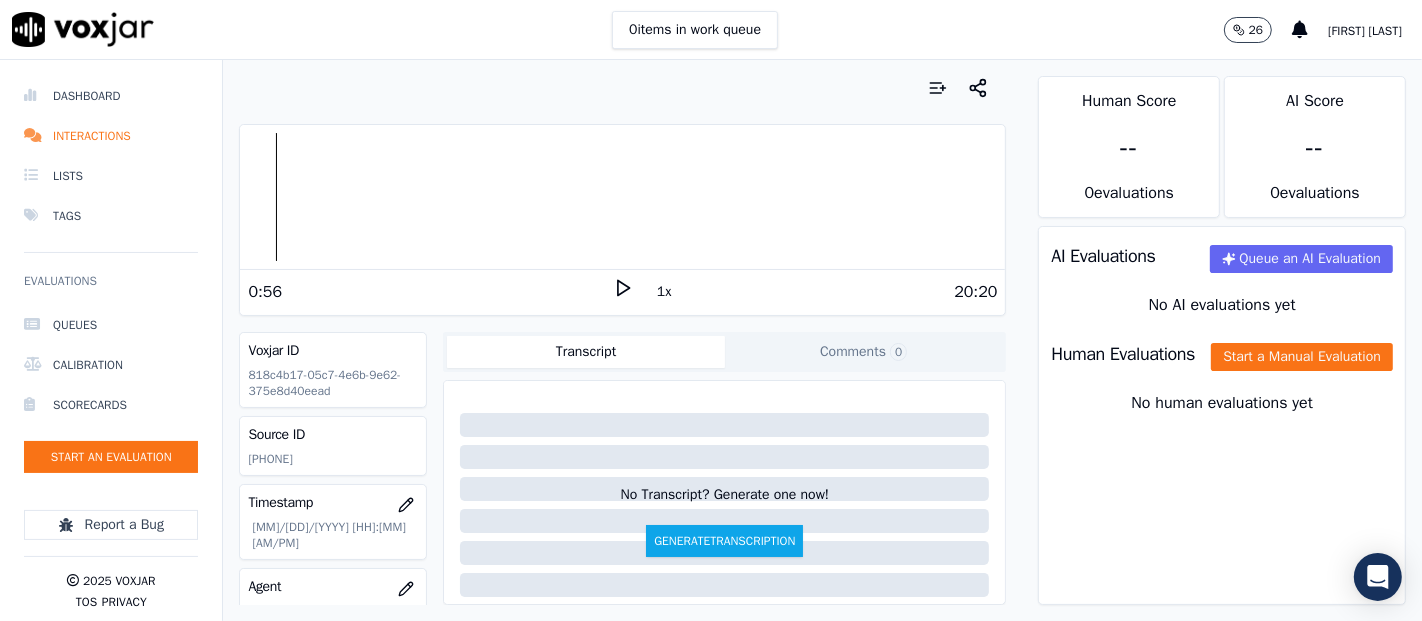 click 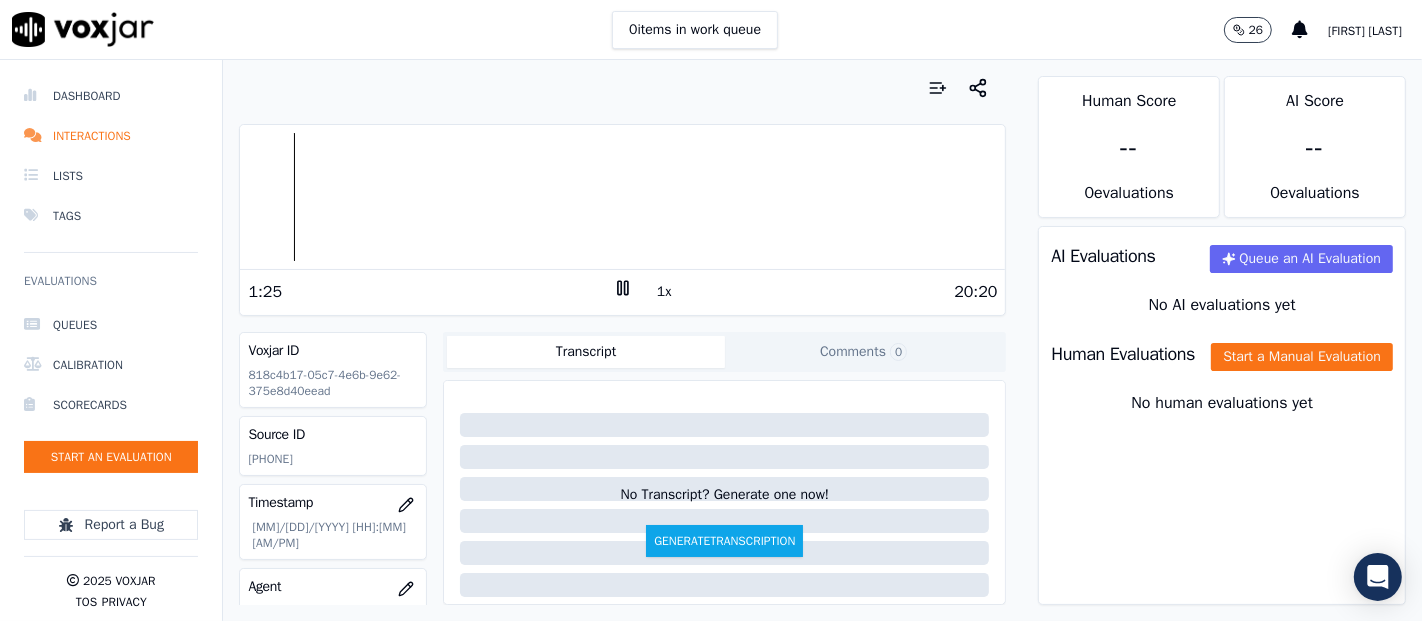 click 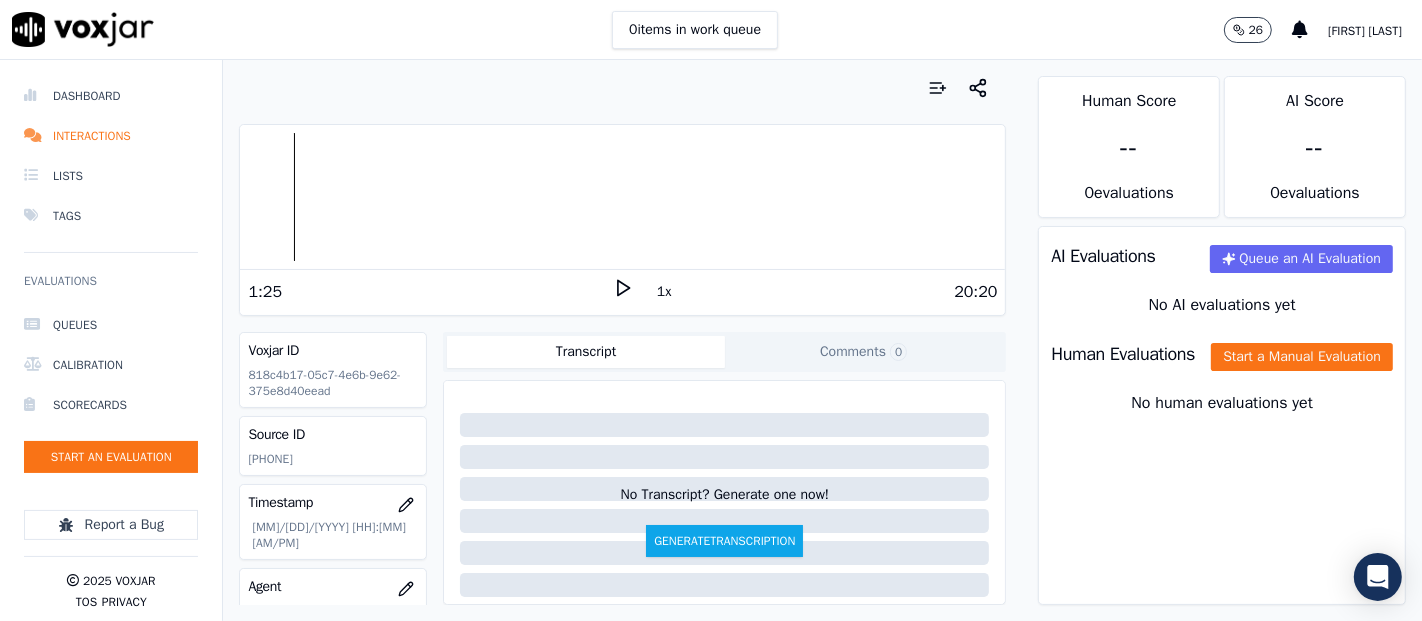 click 